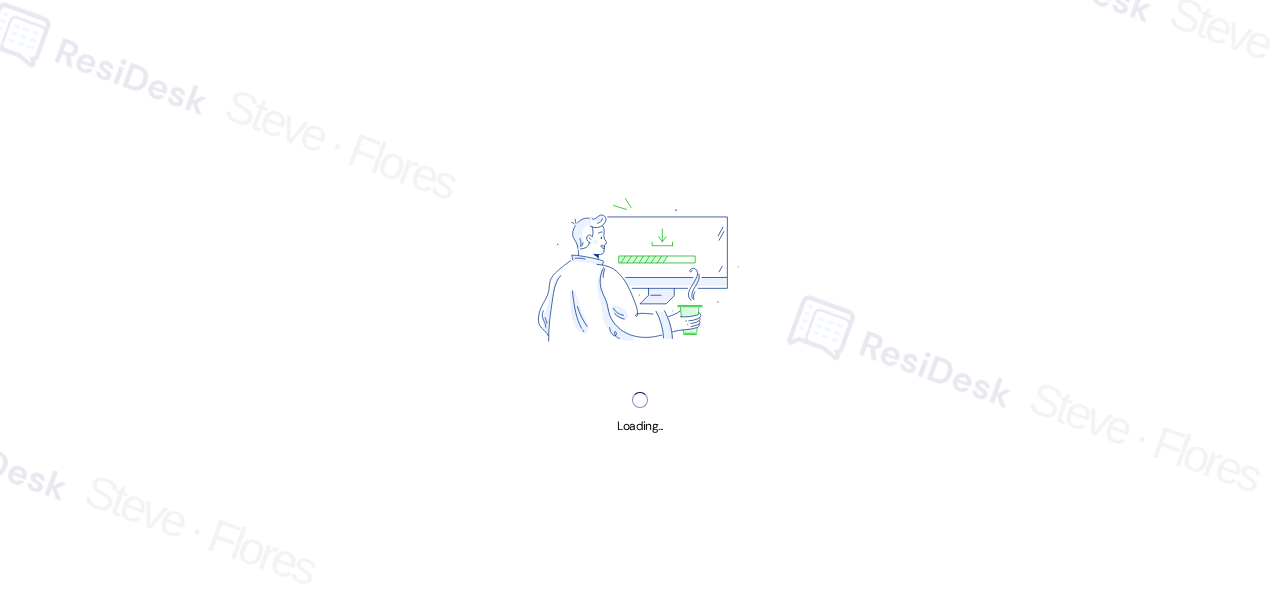 scroll, scrollTop: 0, scrollLeft: 0, axis: both 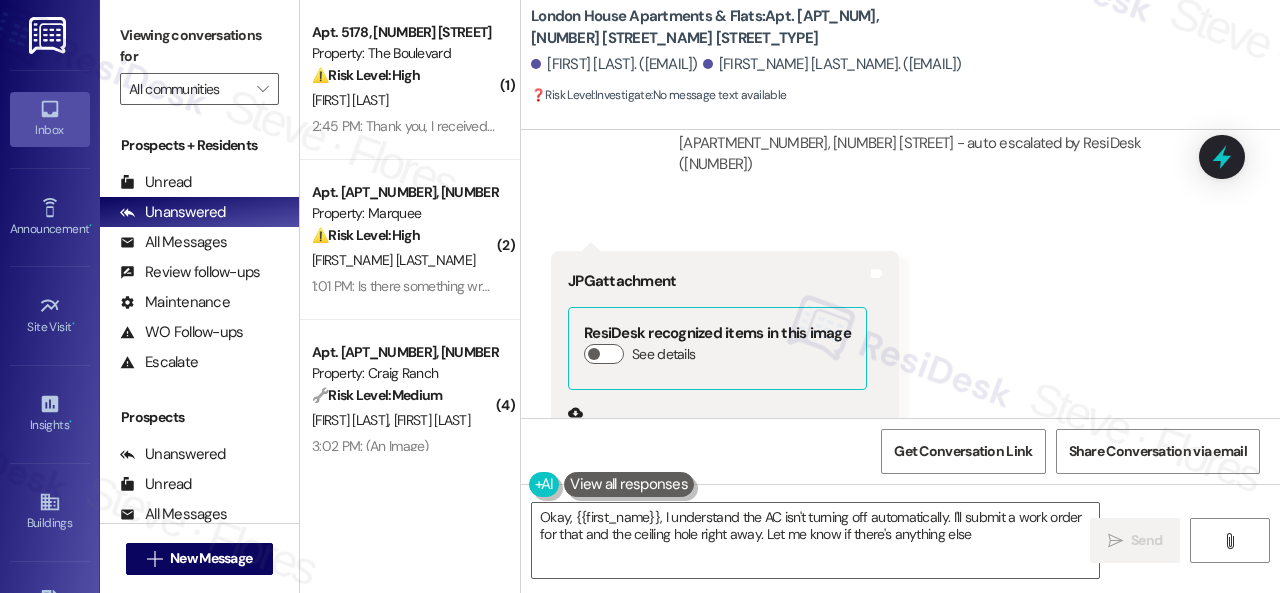 type on "Okay, [FIRST_NAME], I understand the AC isn't turning off automatically. I'll submit a work order for that and the ceiling hole right away. Let me know if there's anything else!" 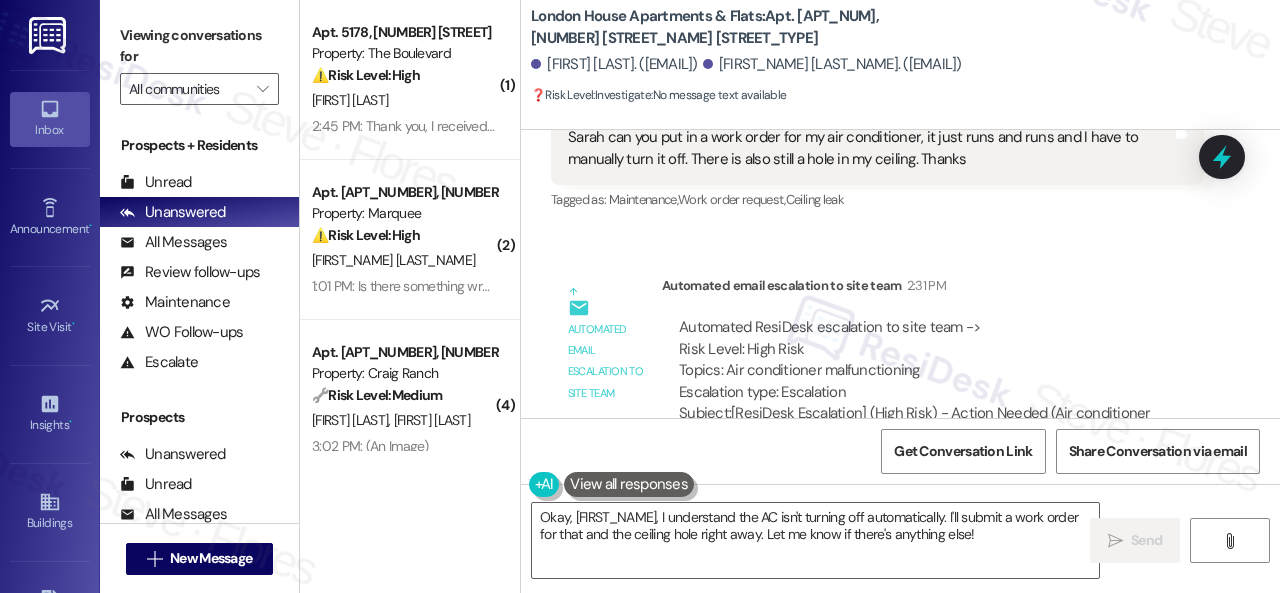 scroll, scrollTop: 4548, scrollLeft: 0, axis: vertical 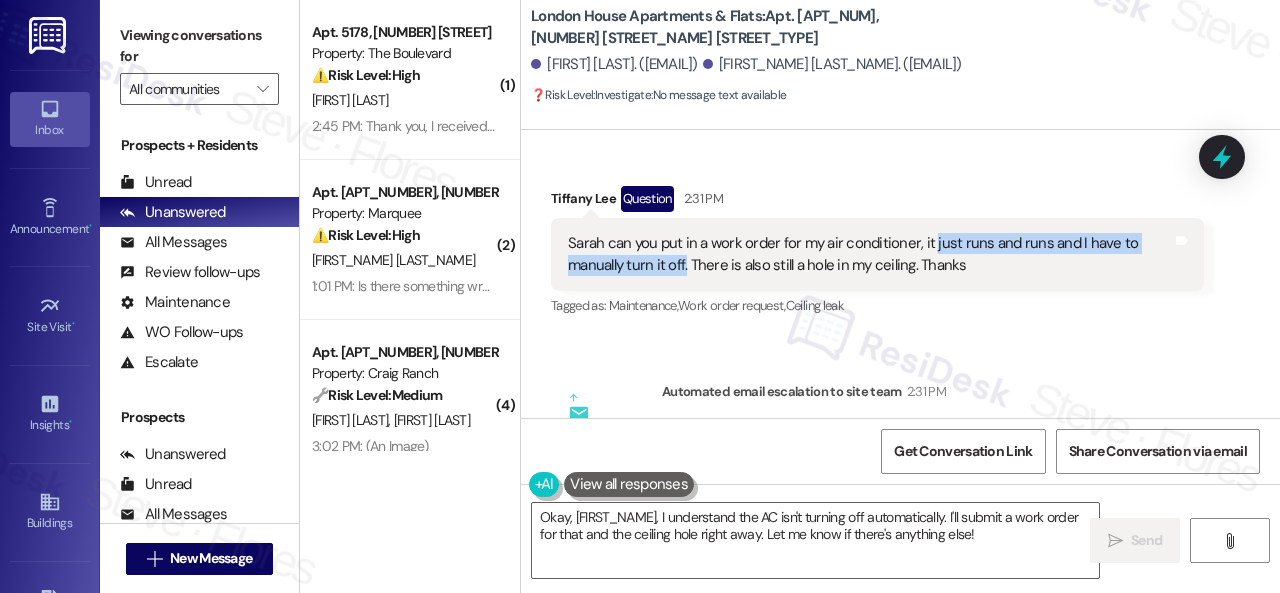 drag, startPoint x: 929, startPoint y: 201, endPoint x: 685, endPoint y: 217, distance: 244.52403 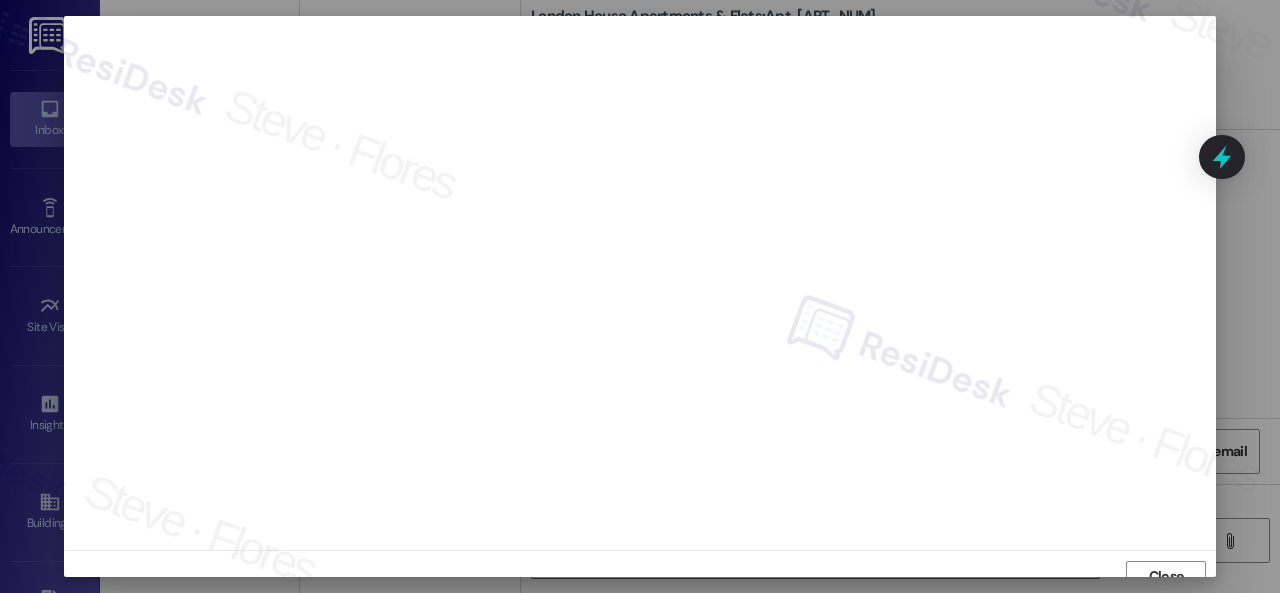 scroll, scrollTop: 15, scrollLeft: 0, axis: vertical 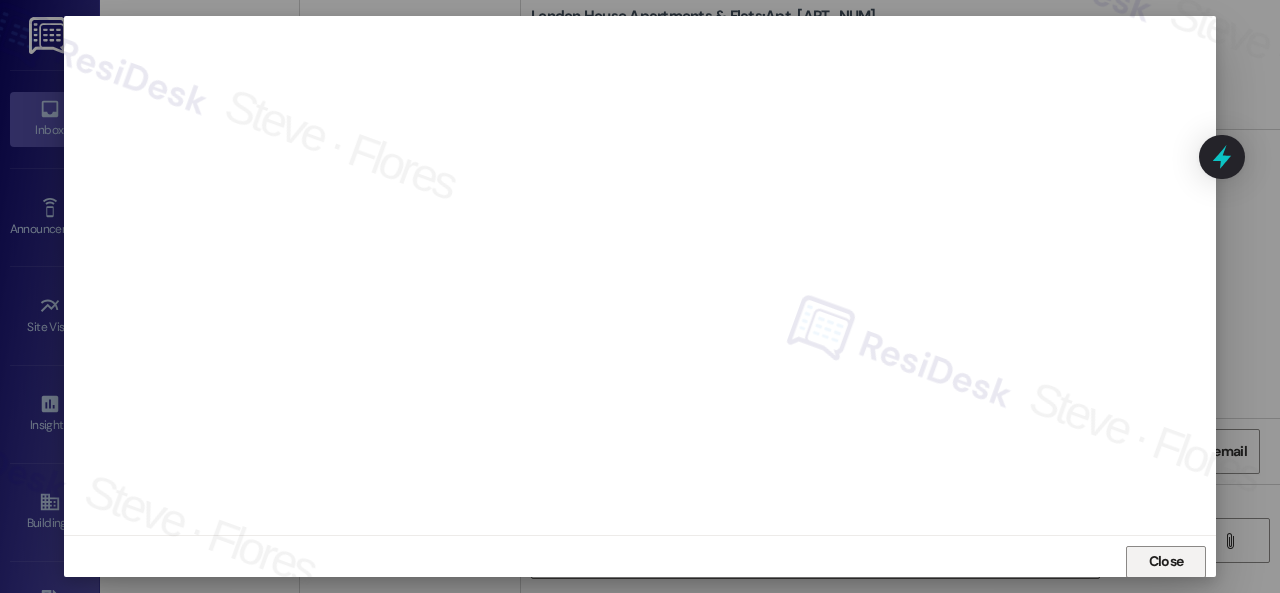 click on "Close" at bounding box center (1166, 562) 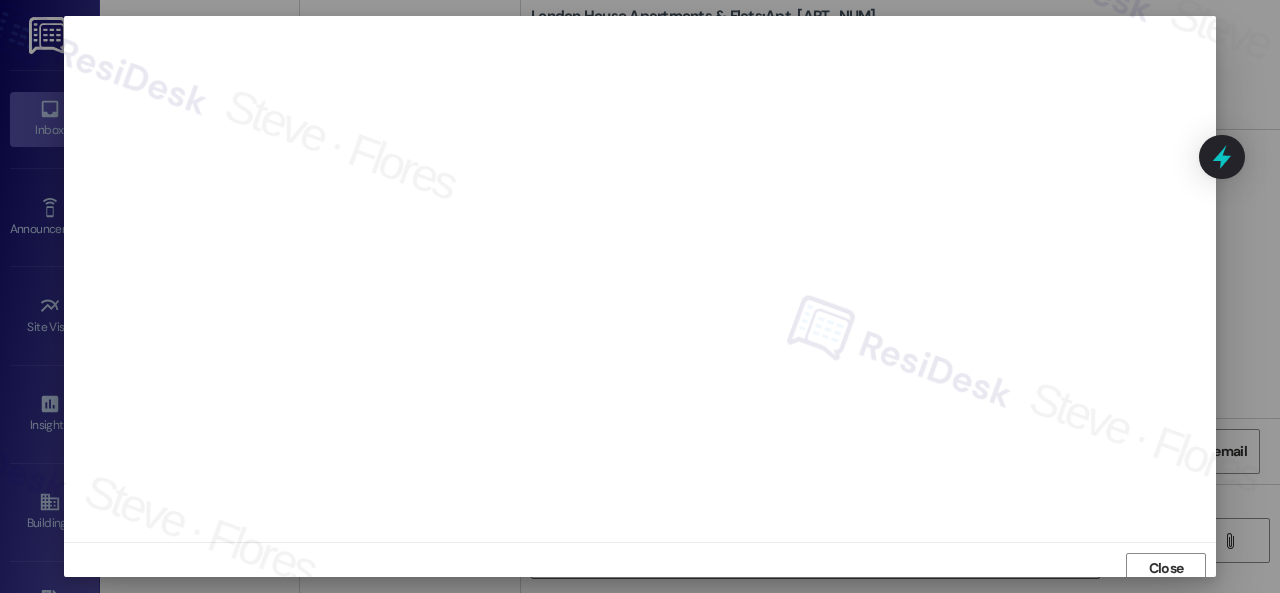 scroll, scrollTop: 0, scrollLeft: 0, axis: both 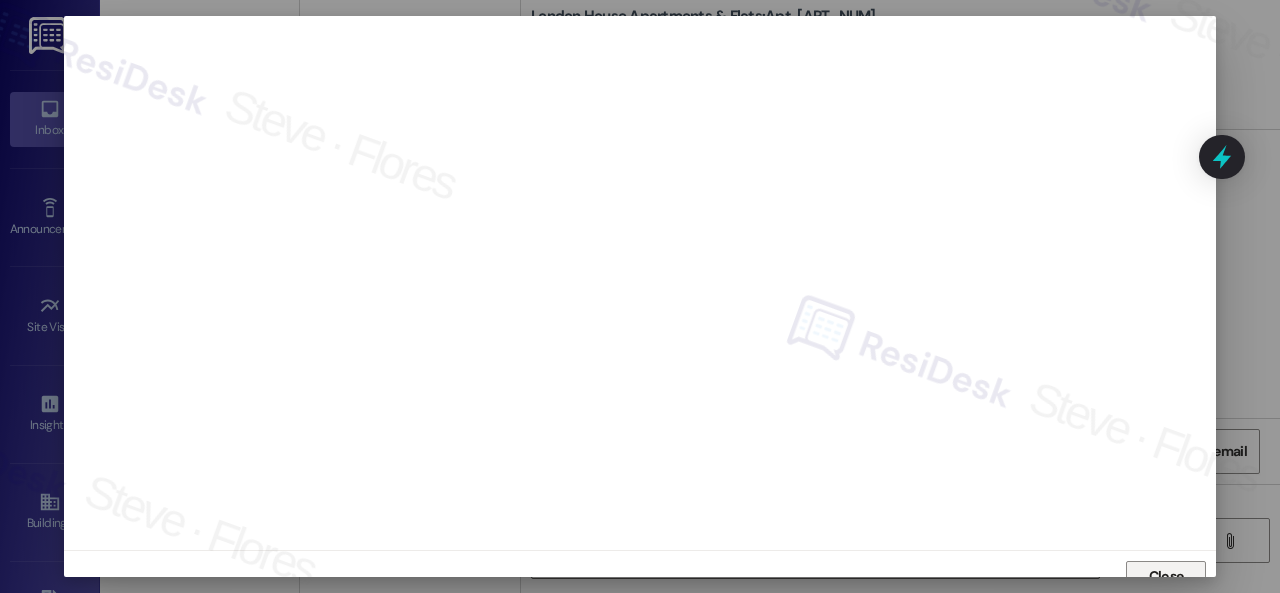 click on "Close" at bounding box center [1166, 576] 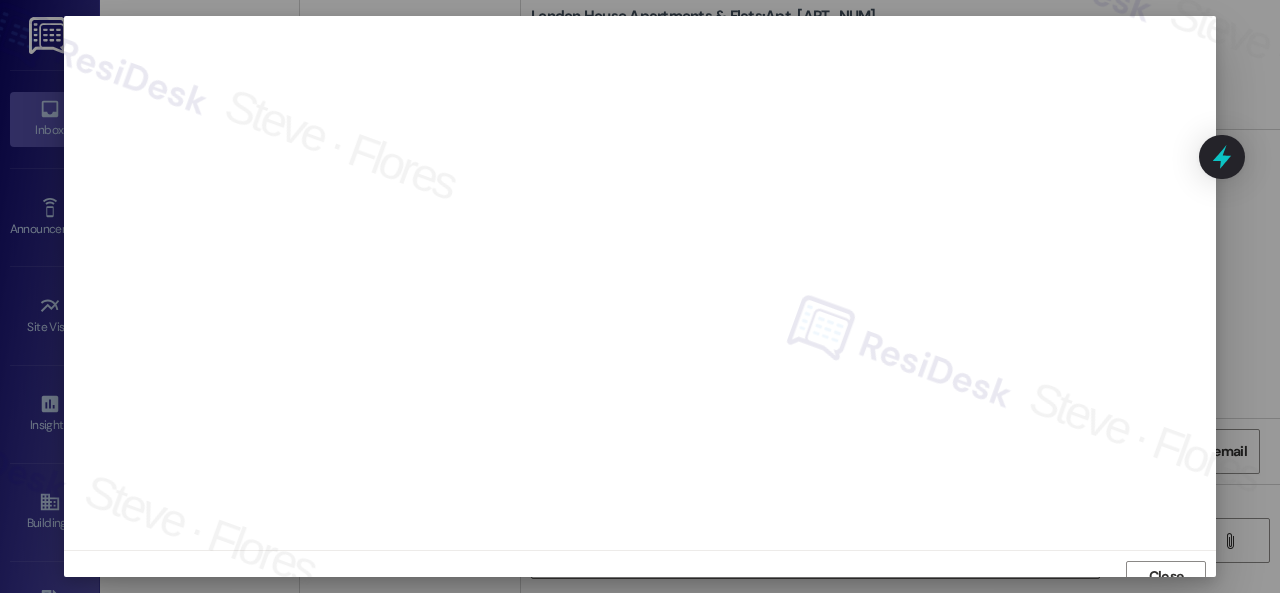 scroll, scrollTop: 15, scrollLeft: 0, axis: vertical 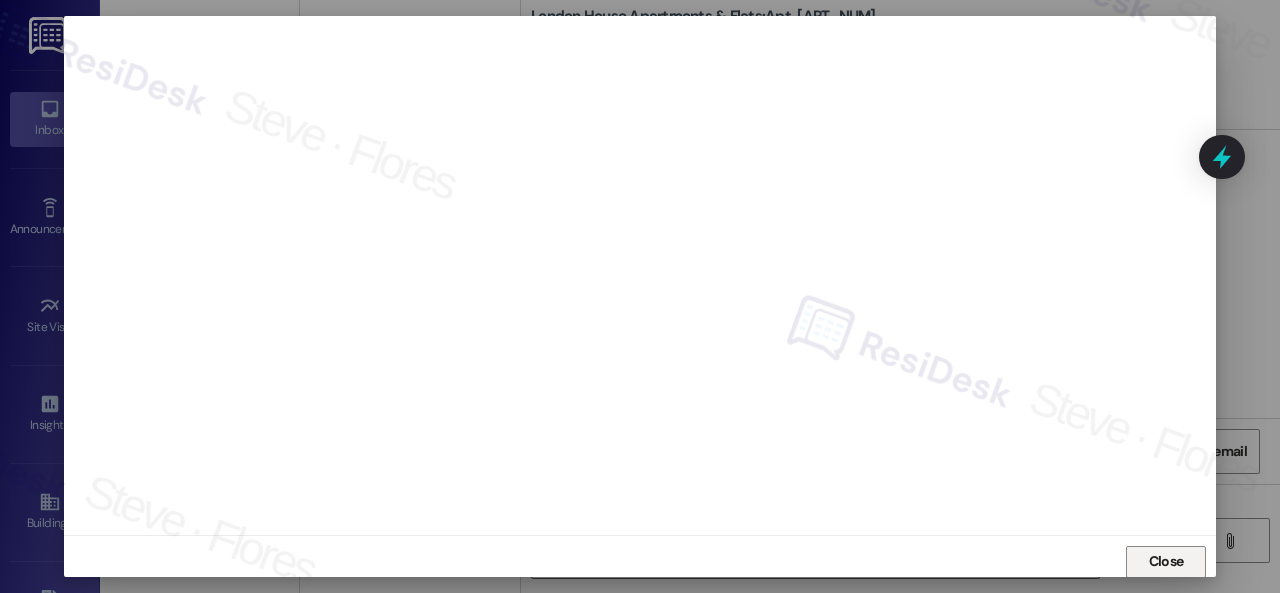 click on "Close" at bounding box center [1166, 561] 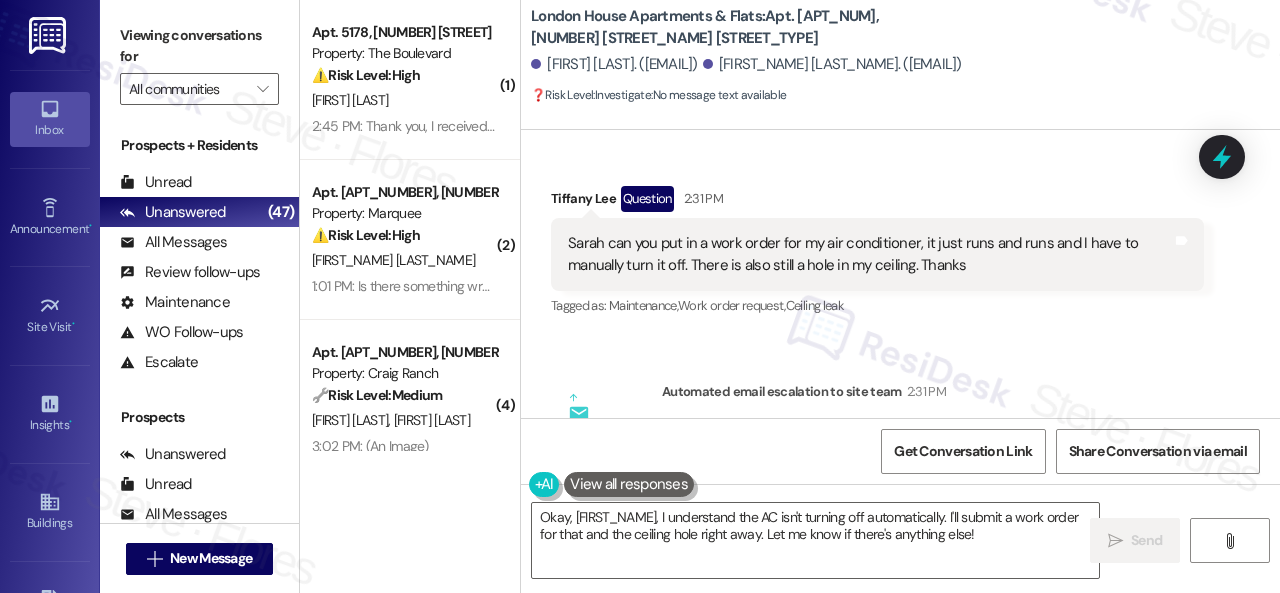 click on "Survey, sent via SMS ResiDesk Automated Survey [MONTH] 30, [YEAR] at 12:40 PM Hi [FIRST_NAME] and [FIRST_NAME]! I'm checking in on your latest work order (Ac not working-ER Line, ID: 291141). Was everything completed to your satisfaction? You can answer with a quick (Y/N) (You can always reply STOP to opt out of future messages) Tags and notes Tagged as:   Service request review Click to highlight conversations about Service request review Received via SMS [FIRST_NAME] [LAST_NAME] [MONTH] 30, [YEAR] at 1:09 PM N Tags and notes Tagged as:   Negative response Click to highlight conversations about Negative response Sent via SMS [FIRST_NAME]   (ResiDesk) [MONTH] 30, [YEAR] at 1:20 PM I'm sorry that the work order wasn't completed to your satisfaction. Can you please provide more details about what went wrong or what needs to be addressed? Tags and notes Tagged as:   Maintenance ,  Click to highlight conversations about Maintenance Work order request ,  Click to highlight conversations about Work order request Bad experience Received via SMS [FIRST_NAME]   ," at bounding box center (900, 274) 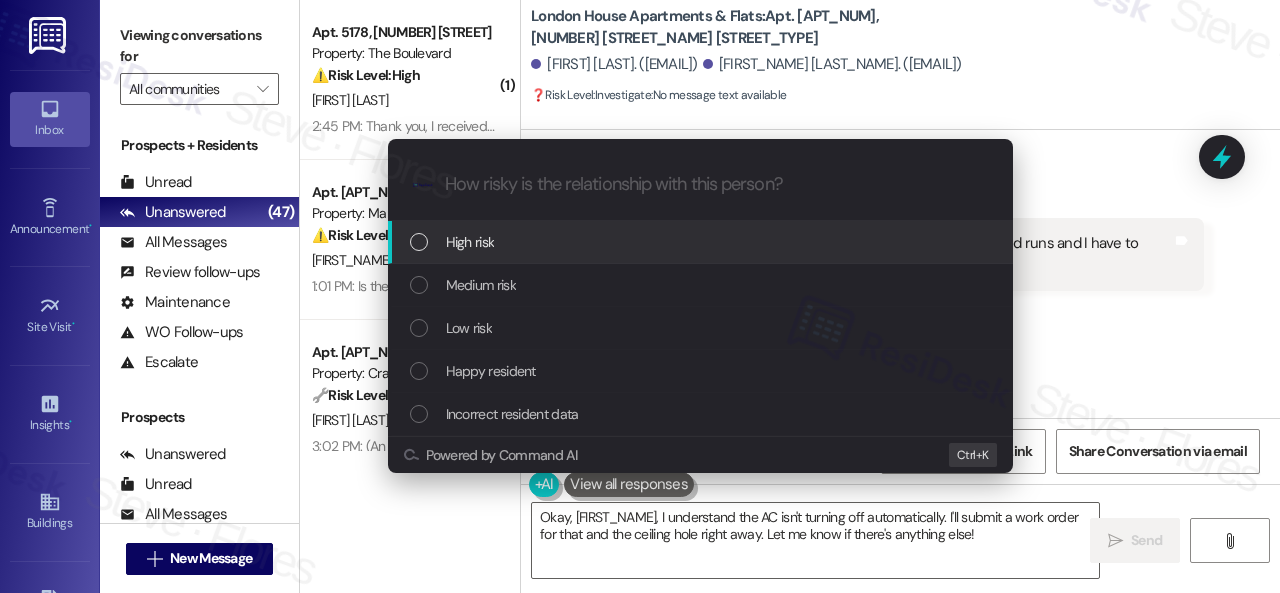 click on "High risk" at bounding box center (470, 242) 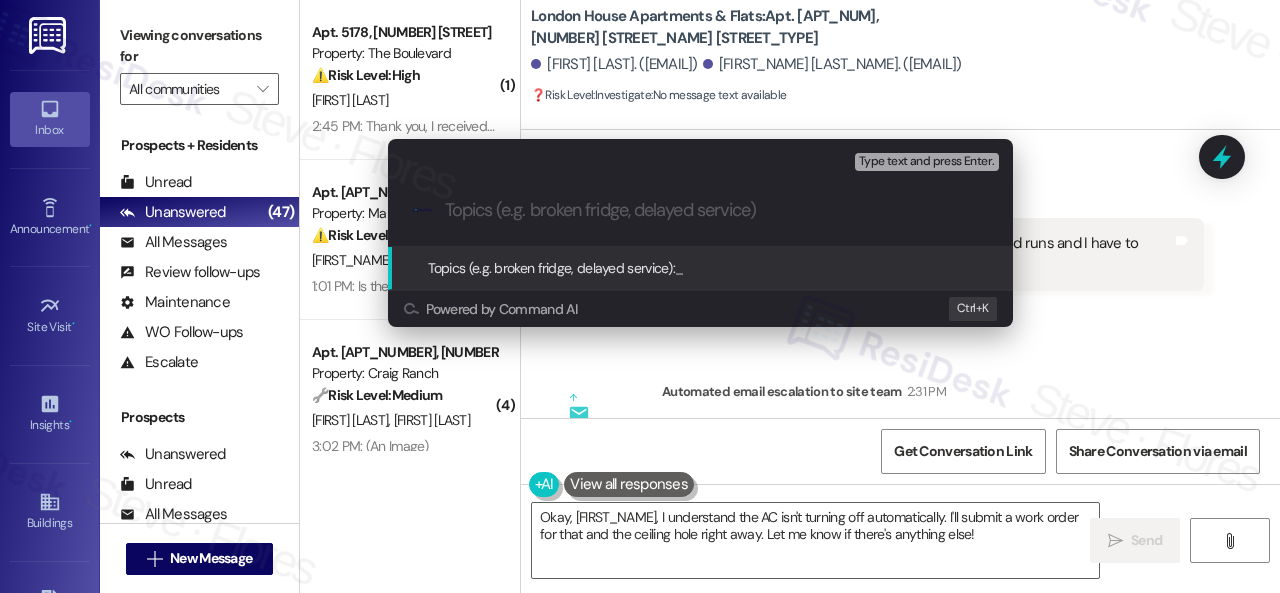 paste on "Work Order filed by ResiDesk [NUMBER]" 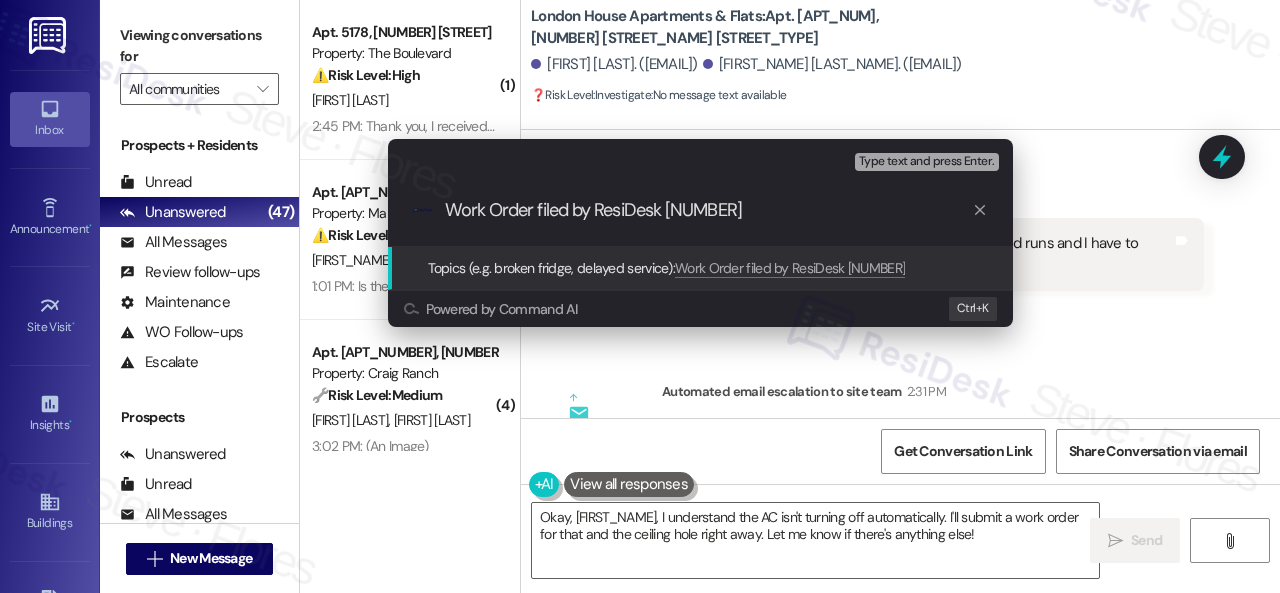 type 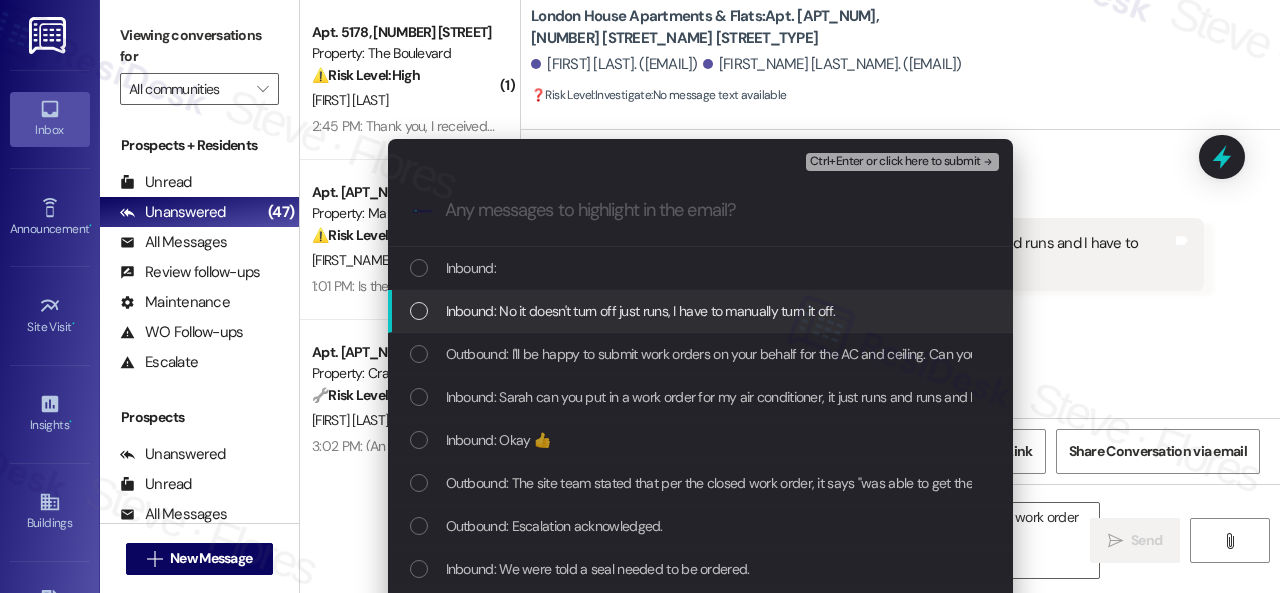 click on "Inbound: No it doesn't turn off just runs, I have to manually turn it off." at bounding box center (641, 311) 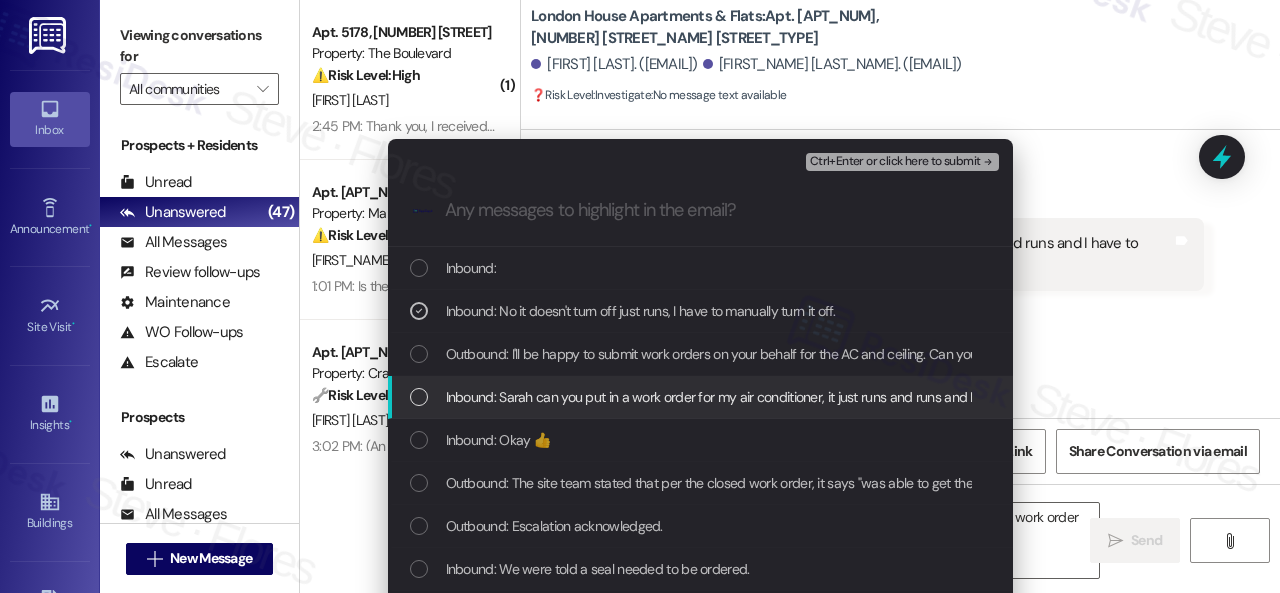 click on "Inbound: Sarah can you put in a work order for my air conditioner, it just runs and runs and I have to manually turn it off. There is also still a hole in my ceiling. Thanks" at bounding box center [917, 397] 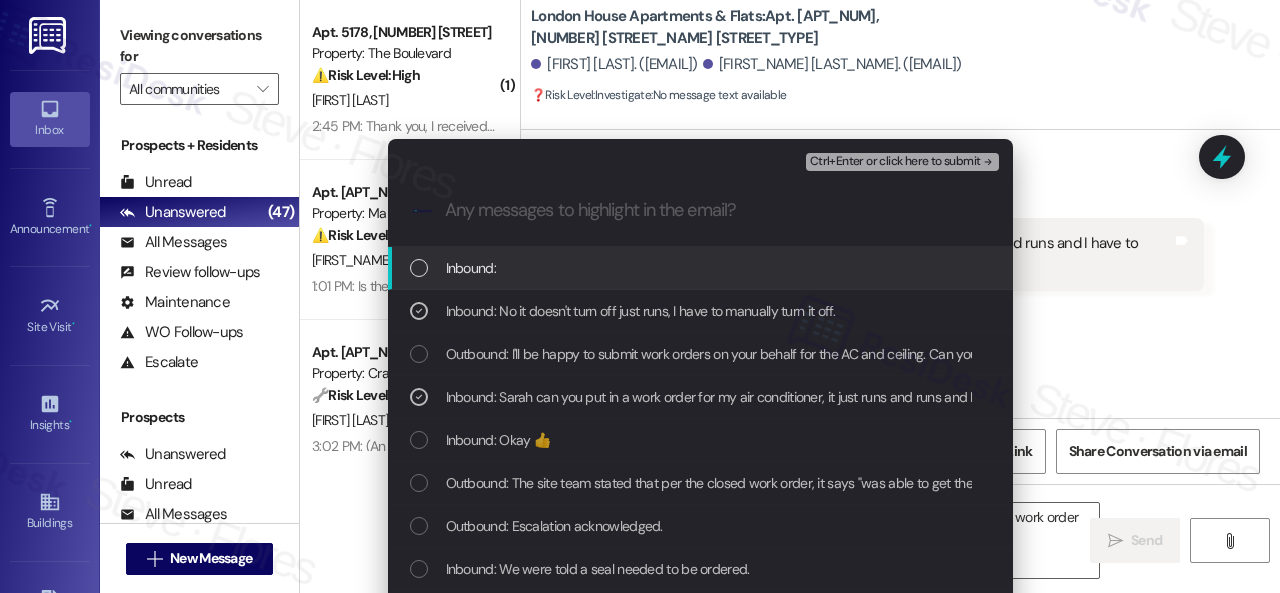 click on "Ctrl+Enter or click here to submit" at bounding box center (895, 162) 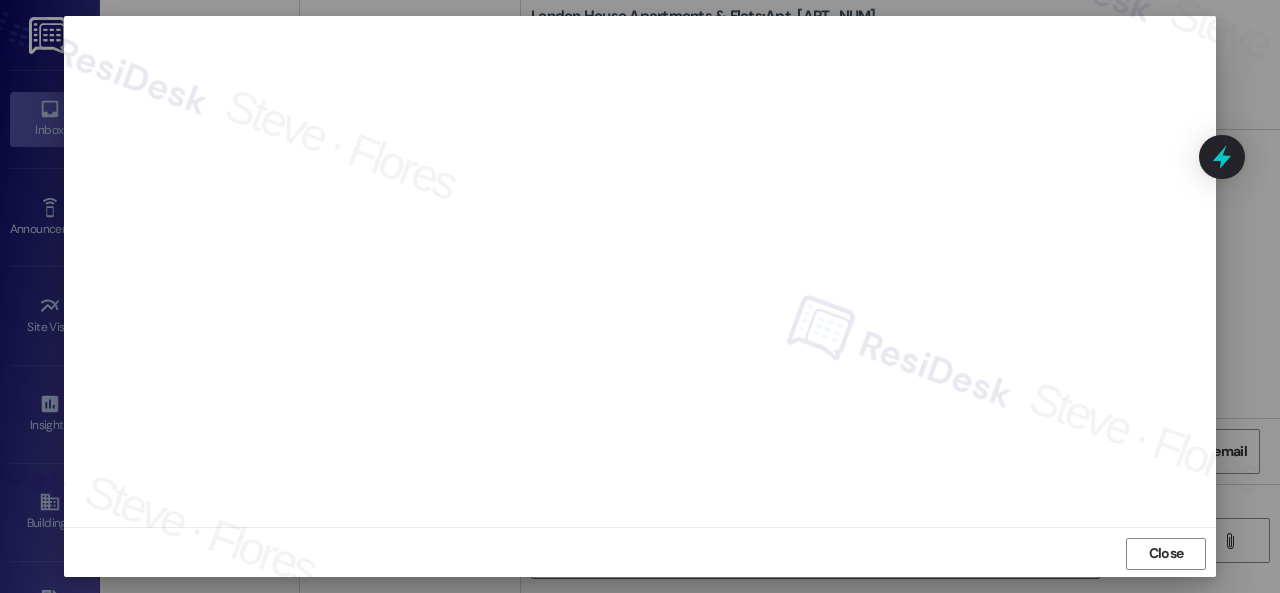 scroll, scrollTop: 25, scrollLeft: 0, axis: vertical 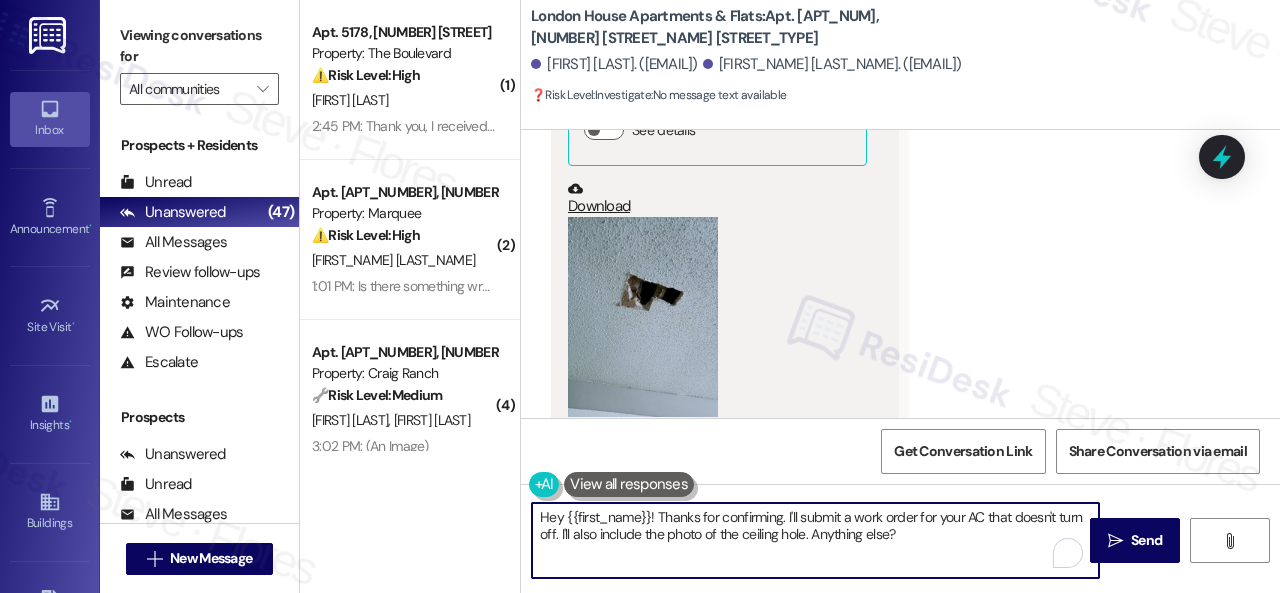 drag, startPoint x: 917, startPoint y: 539, endPoint x: 583, endPoint y: 506, distance: 335.62628 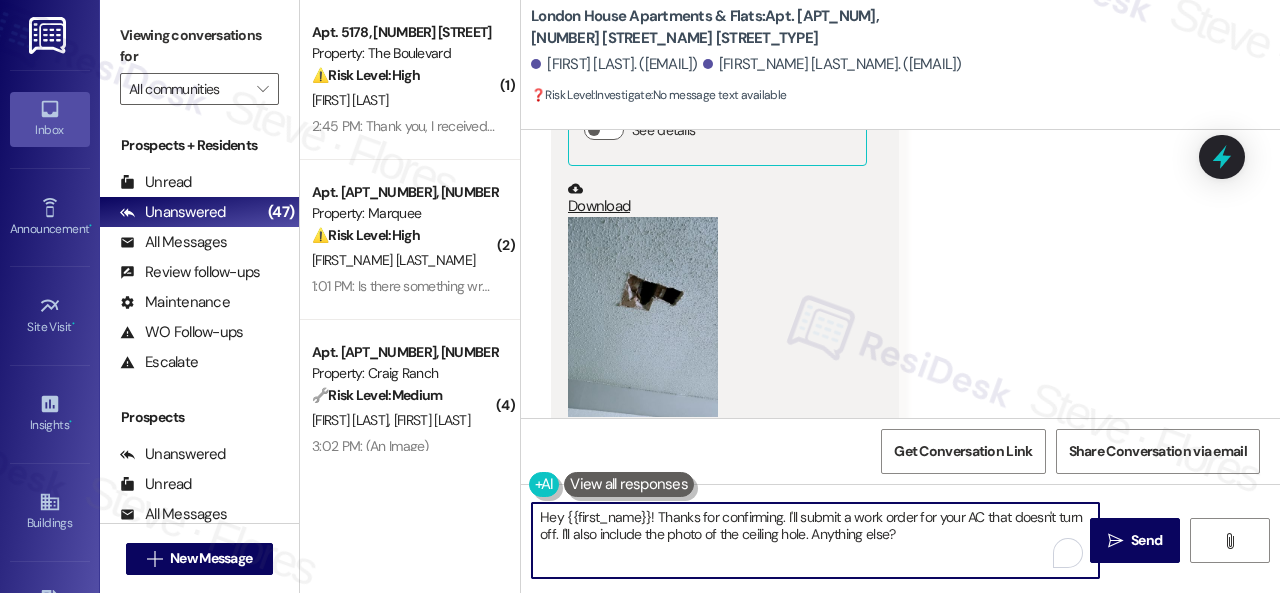 click on "( 1 ) Apt. [APT_NUM], [NUMBER] [STREET_NAME] [STREET_TYPE] Property: The Boulevard ⚠️  Risk Level:  High Resident is requesting to pay rent late due to financial hardship. This involves a financial concern and potential risk mitigation. G. Guiterrez 2:45 PM: Thank you, I received a letter and i just wanted to let you guys know !  2:45 PM: Thank you, I received a letter and i just wanted to let you guys know !  ( 2 ) Apt. [APT_NUM], [NUMBER] [STREET_NAME] [STREET_TYPE] Property: Marquee ⚠️  Risk Level:  High The resident believes they already paid rent, but the system shows an outstanding balance. This discrepancy requires urgent investigation to resolve a financial concern and prevent late fees or potential eviction issues. B. Adam 1:01 PM: Is there something wrong with the system? Please double check and let me know what's going on  1:01 PM: Is there something wrong with the system? Please double check and let me know what's going on  ( 4 ) Apt. [APT_NUM], [NUMBER] [STREET_NAME] [STREET_TYPE] Property: Craig Ranch 🔧  Risk Level:  Medium M. Vera Zboralski E. Guel Delgado (" at bounding box center [790, 296] 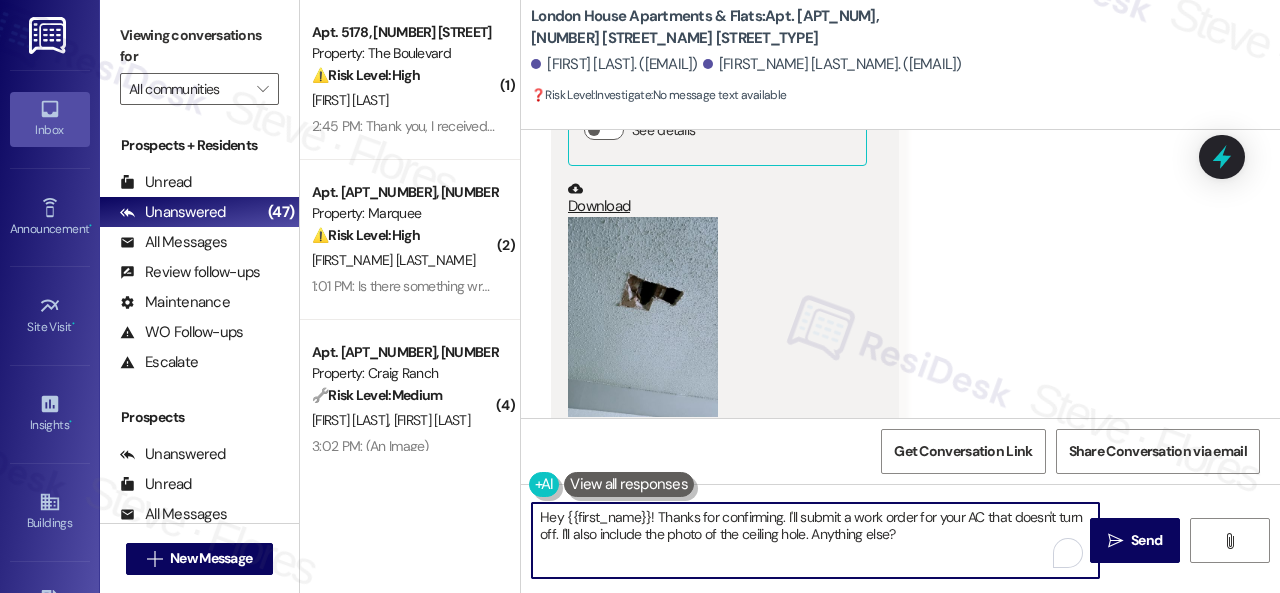 paste on "I've submitted a work order on your behalf and notified the site team." 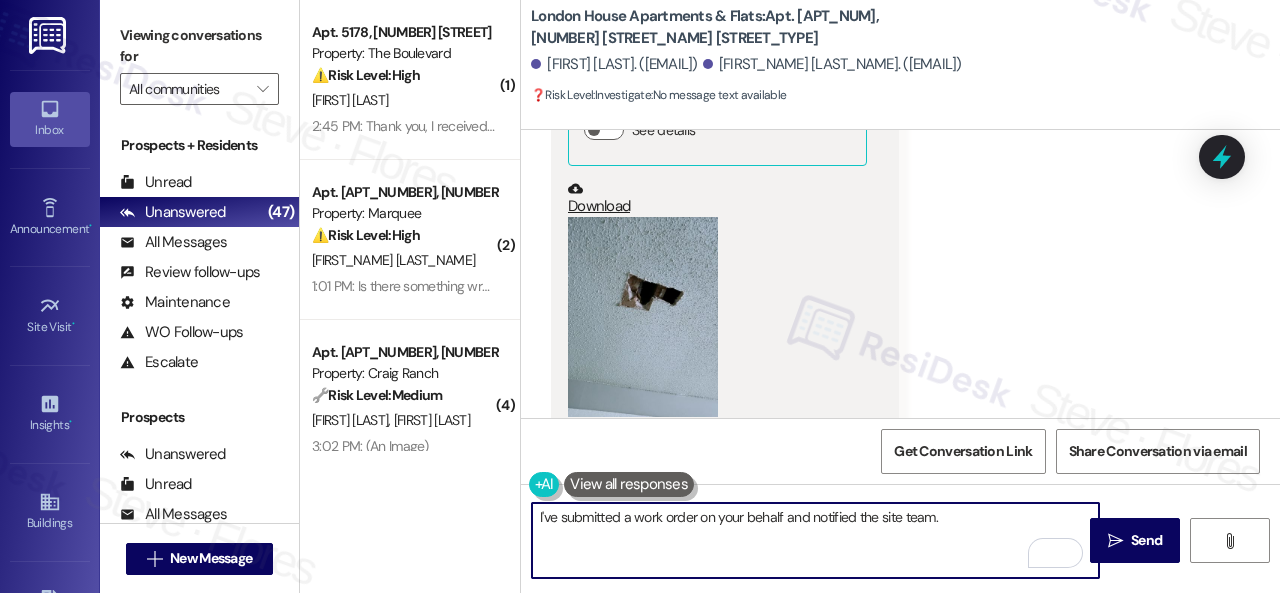 click on "I've submitted a work order on your behalf and notified the site team." at bounding box center (815, 540) 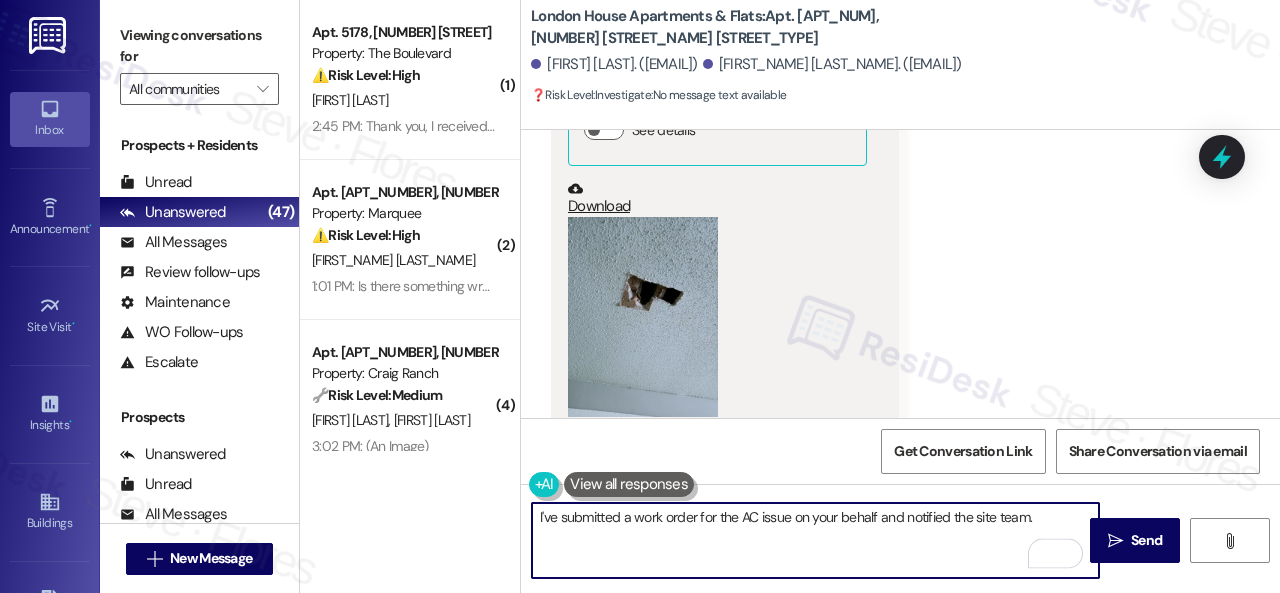 click on "I've submitted a work order for the AC issue on your behalf and notified the site team." at bounding box center (815, 540) 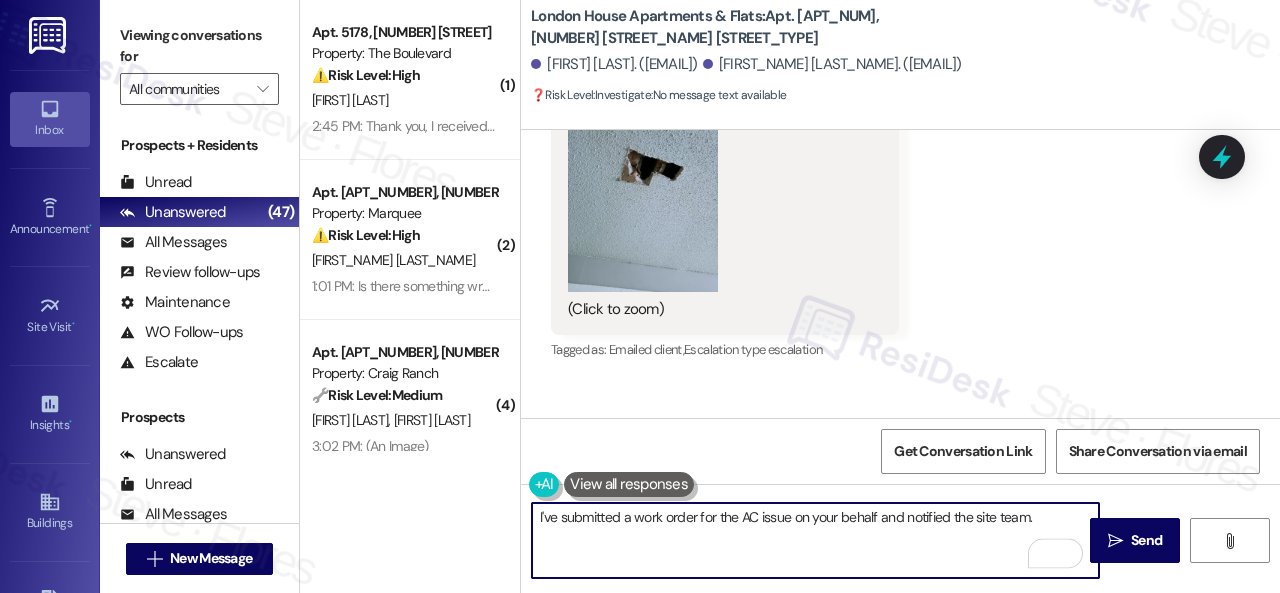 scroll, scrollTop: 6177, scrollLeft: 0, axis: vertical 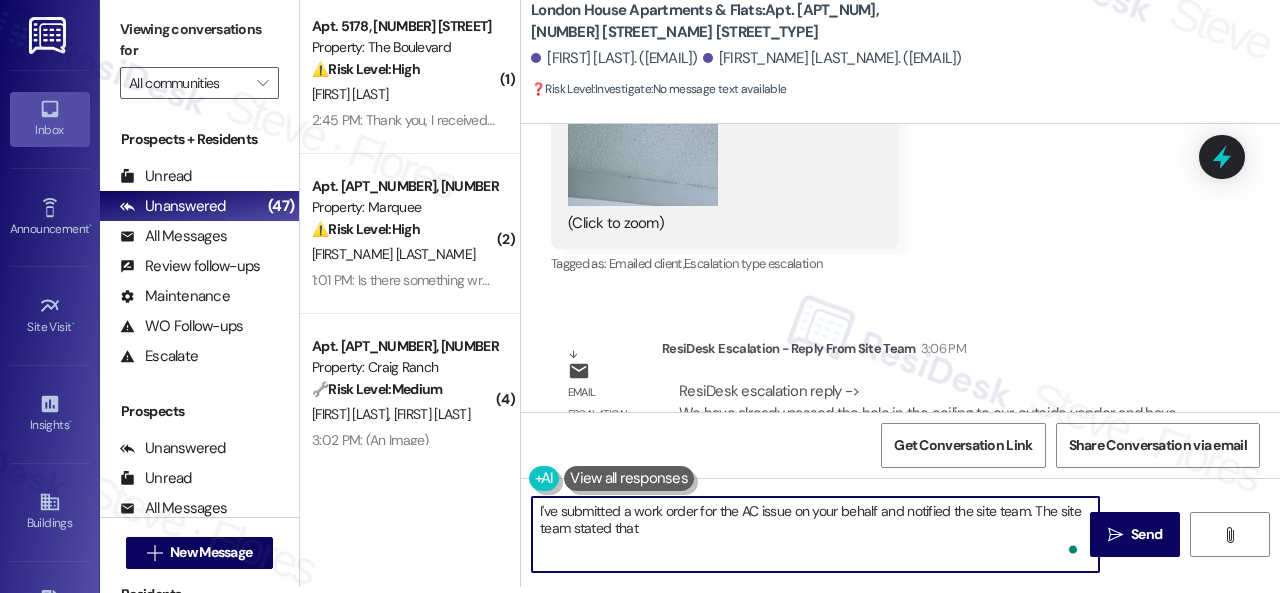 paste on "have already passed the hole in the ceiling to our outside vendor and have reached out to resident to let her know. As soon as we know when he will be scheduling as he has more than one on his schedule, we will let her know when it is her turn." 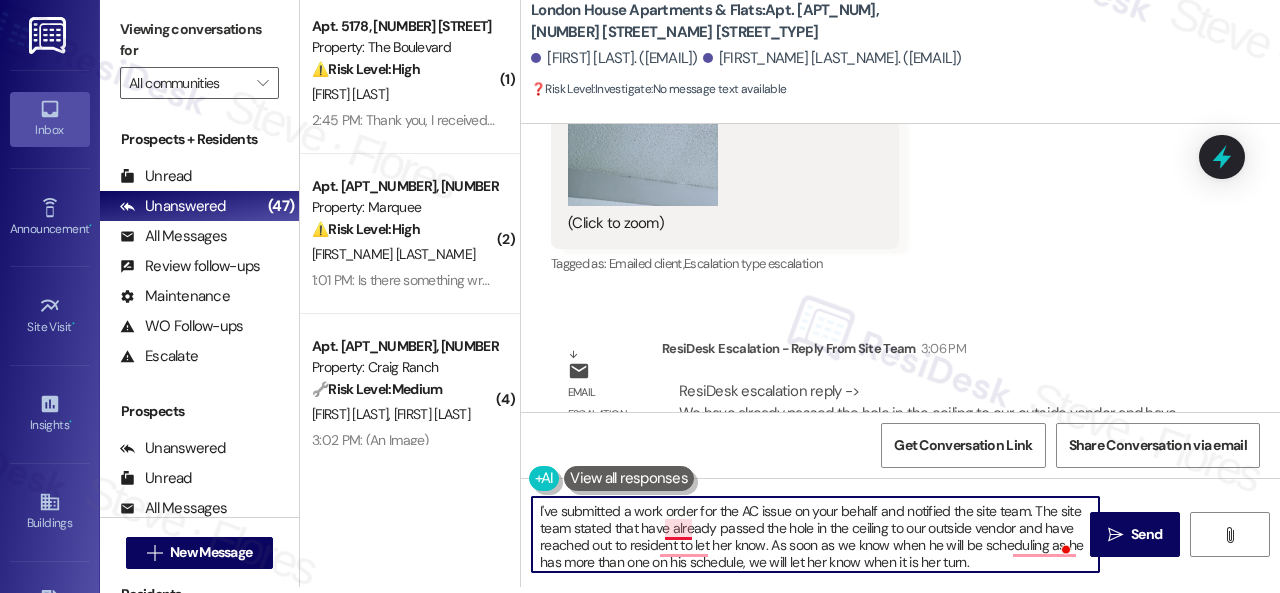 click on "I've submitted a work order for the AC issue on your behalf and notified the site team. The site team stated that have already passed the hole in the ceiling to our outside vendor and have reached out to resident to let her know. As soon as we know when he will be scheduling as he has more than one on his schedule, we will let her know when it is her turn." at bounding box center [815, 534] 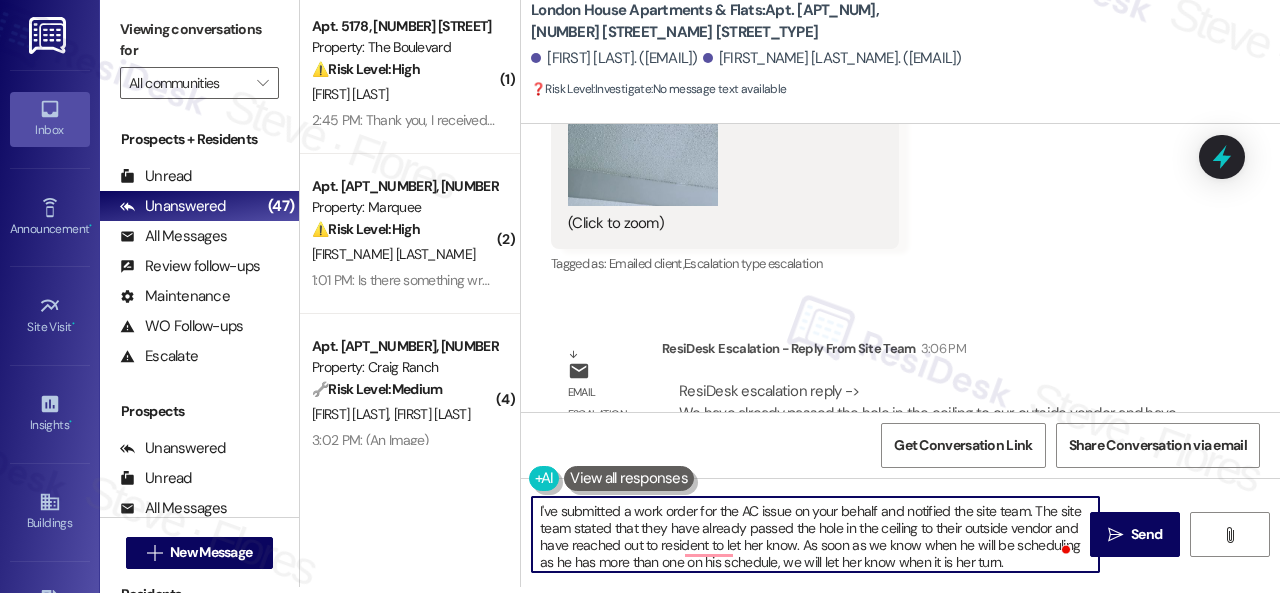 click on "I've submitted a work order for the AC issue on your behalf and notified the site team. The site team stated that they have already passed the hole in the ceiling to their outside vendor and have reached out to resident to let her know. As soon as we know when he will be scheduling as he has more than one on his schedule, we will let her know when it is her turn." at bounding box center (815, 534) 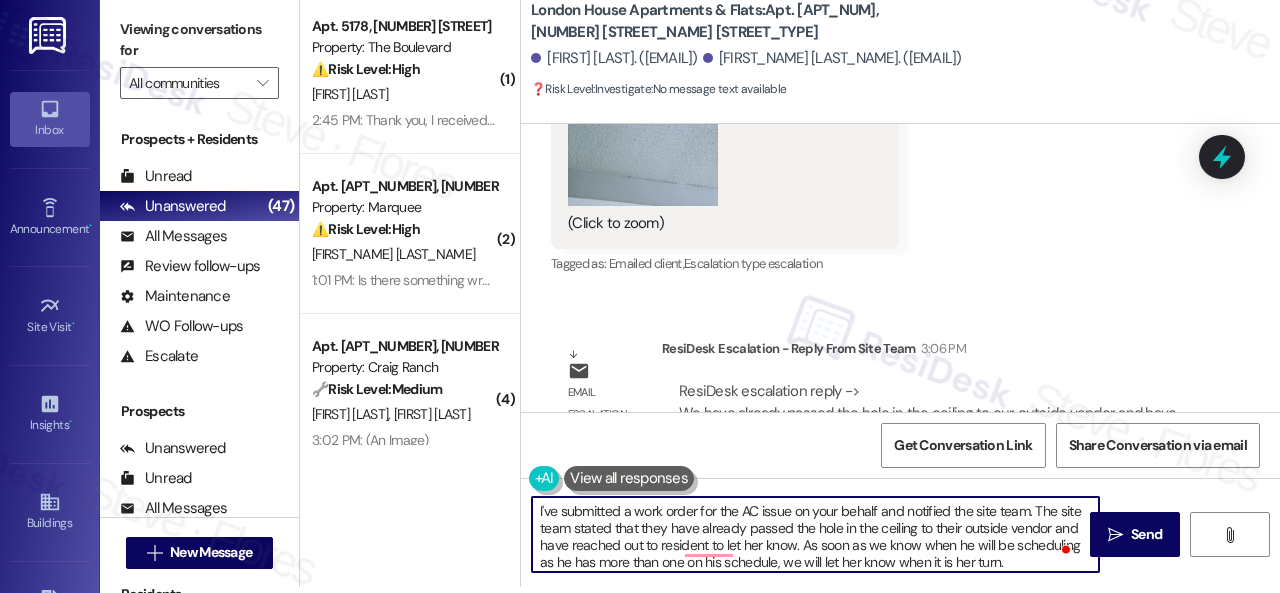 click on "I've submitted a work order for the AC issue on your behalf and notified the site team. The site team stated that they have already passed the hole in the ceiling to their outside vendor and have reached out to resident to let her know. As soon as we know when he will be scheduling as he has more than one on his schedule, we will let her know when it is her turn." at bounding box center [815, 534] 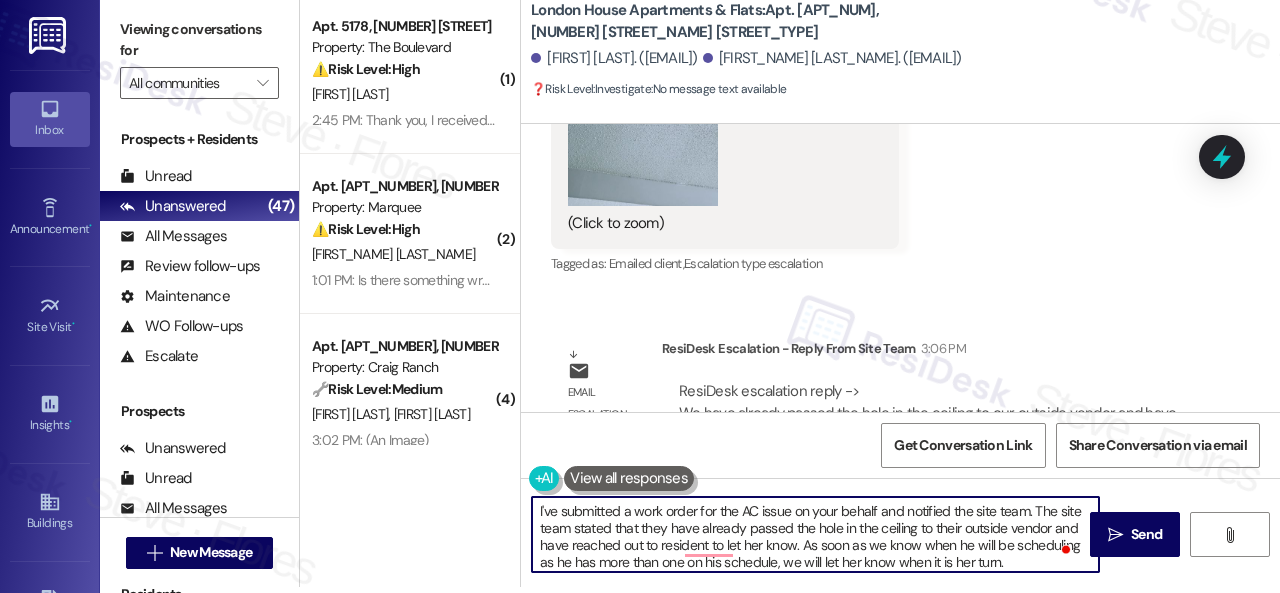 click on "I've submitted a work order for the AC issue on your behalf and notified the site team. The site team stated that they have already passed the hole in the ceiling to their outside vendor and have reached out to resident to let her know. As soon as we know when he will be scheduling as he has more than one on his schedule, we will let her know when it is her turn." at bounding box center (815, 534) 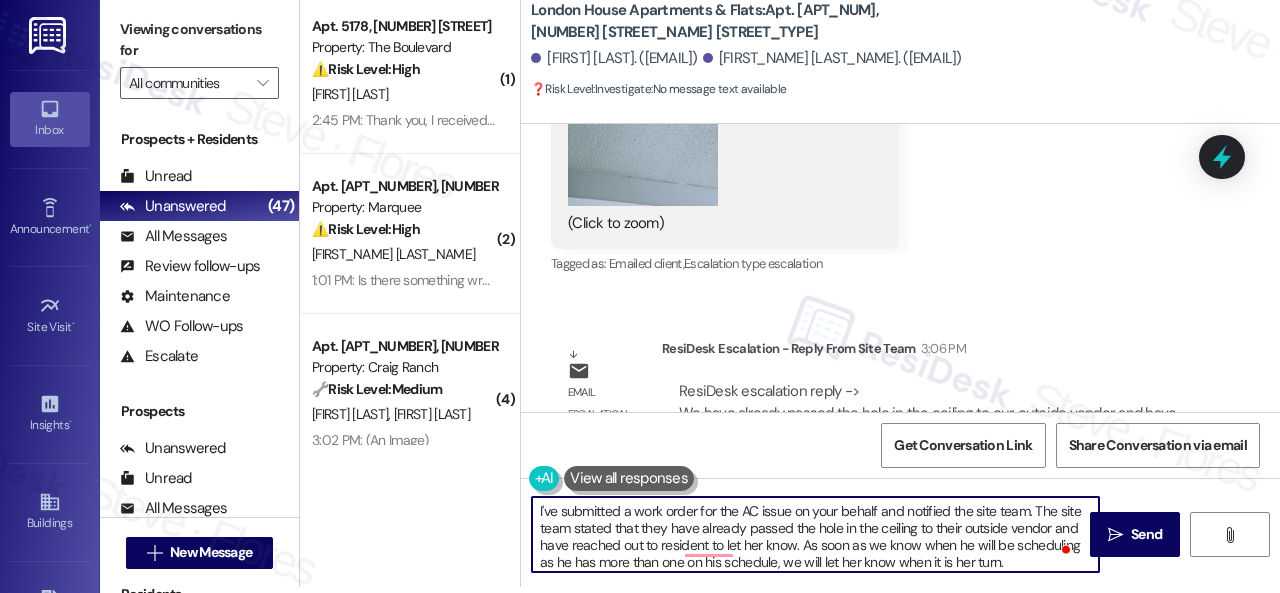 click on "I've submitted a work order for the AC issue on your behalf and notified the site team. The site team stated that they have already passed the hole in the ceiling to their outside vendor and have reached out to resident to let her know. As soon as we know when he will be scheduling as he has more than one on his schedule, we will let her know when it is her turn." at bounding box center (815, 534) 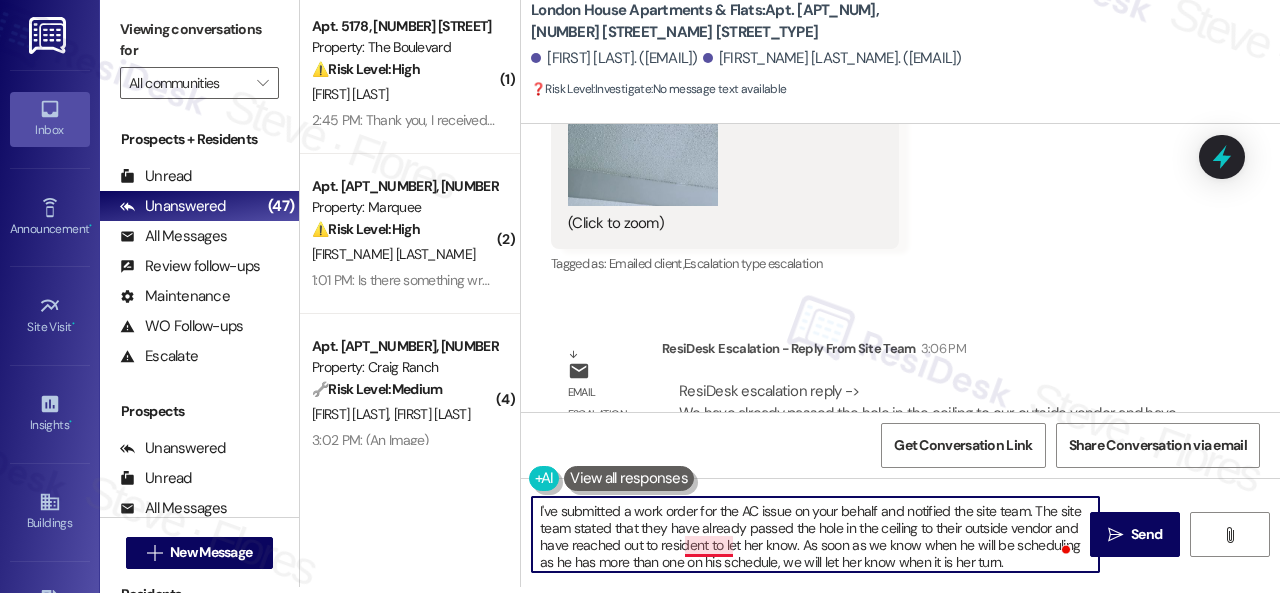 click on "I've submitted a work order for the AC issue on your behalf and notified the site team. The site team stated that they have already passed the hole in the ceiling to their outside vendor and have reached out to resident to let her know. As soon as we know when he will be scheduling as he has more than one on his schedule, we will let her know when it is her turn." at bounding box center (815, 534) 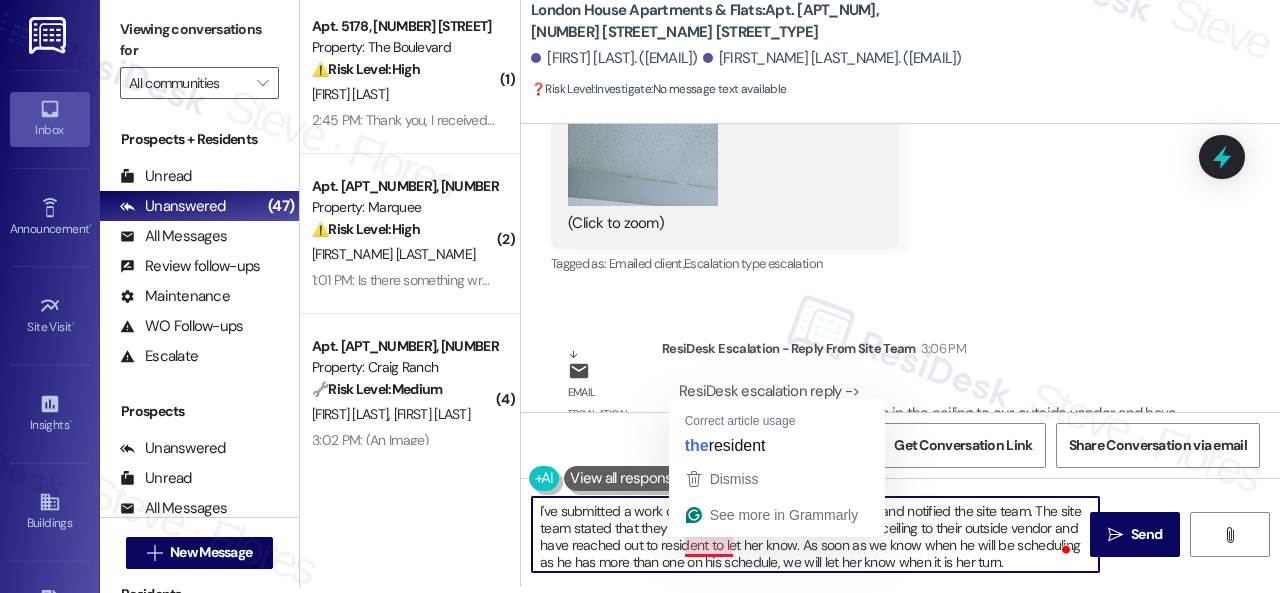 click on "I've submitted a work order for the AC issue on your behalf and notified the site team. The site team stated that they have already passed the hole in the ceiling to their outside vendor and have reached out to resident to let her know. As soon as we know when he will be scheduling as he has more than one on his schedule, we will let her know when it is her turn." at bounding box center [815, 534] 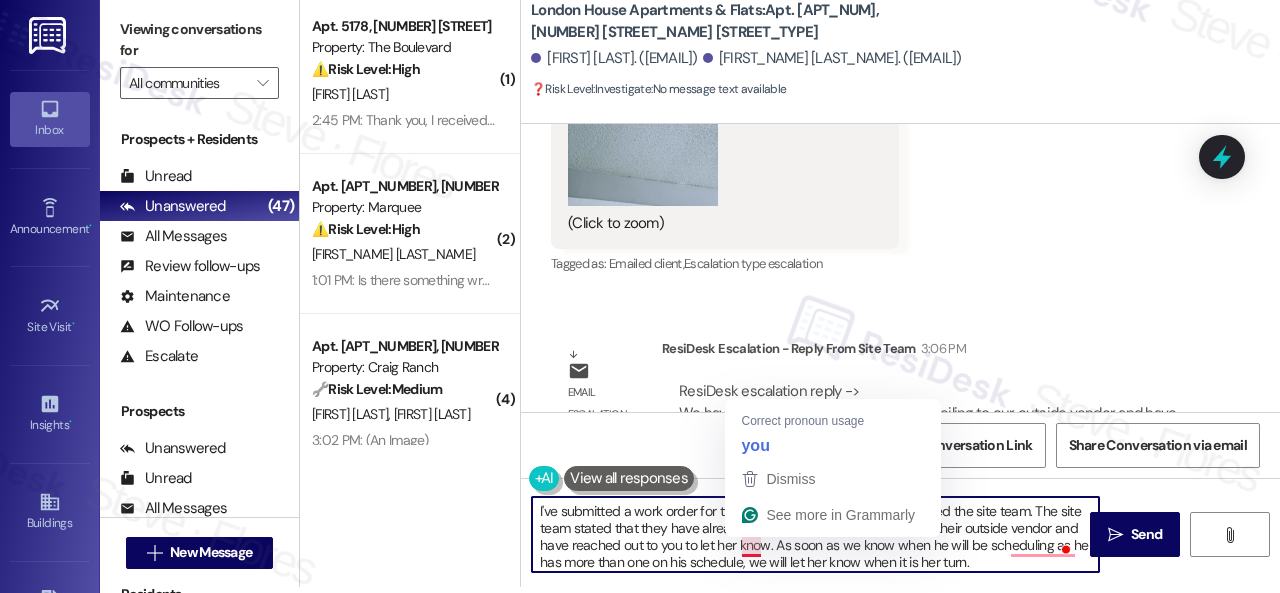 click on "I've submitted a work order for the AC issue on your behalf and notified the site team. The site team stated that they have already passed the hole in the ceiling to their outside vendor and have reached out to you to let her know. As soon as we know when he will be scheduling as he has more than one on his schedule, we will let her know when it is her turn." at bounding box center (815, 534) 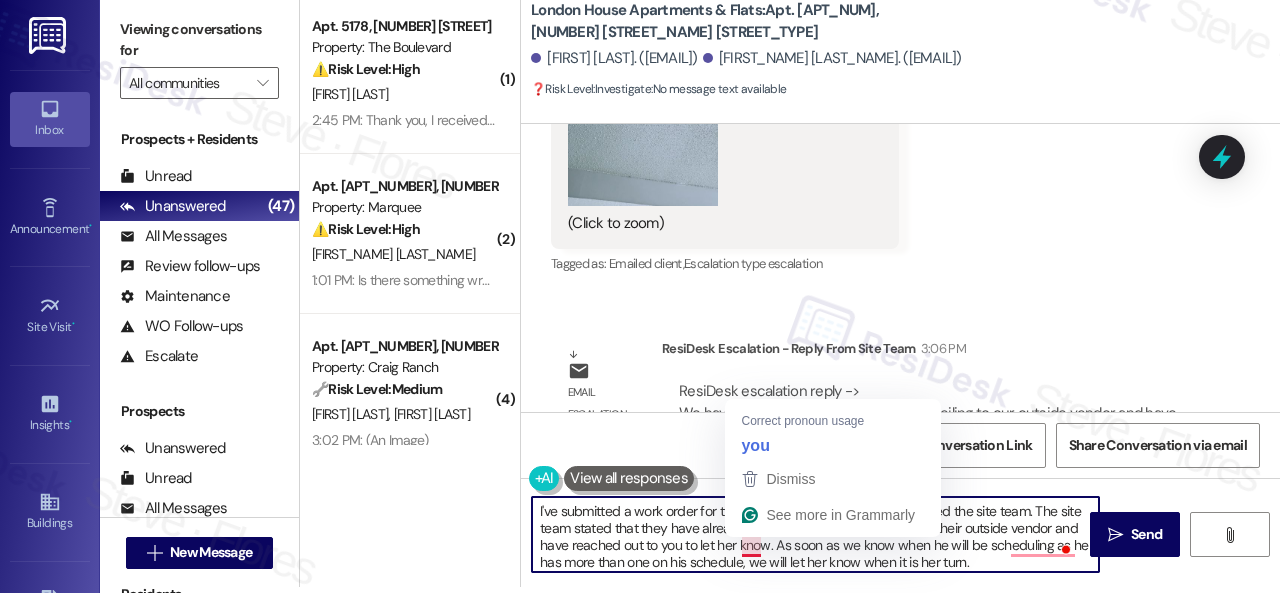 click on "I've submitted a work order for the AC issue on your behalf and notified the site team. The site team stated that they have already passed the hole in the ceiling to their outside vendor and have reached out to you to let her know. As soon as we know when he will be scheduling as he has more than one on his schedule, we will let her know when it is her turn." at bounding box center [815, 534] 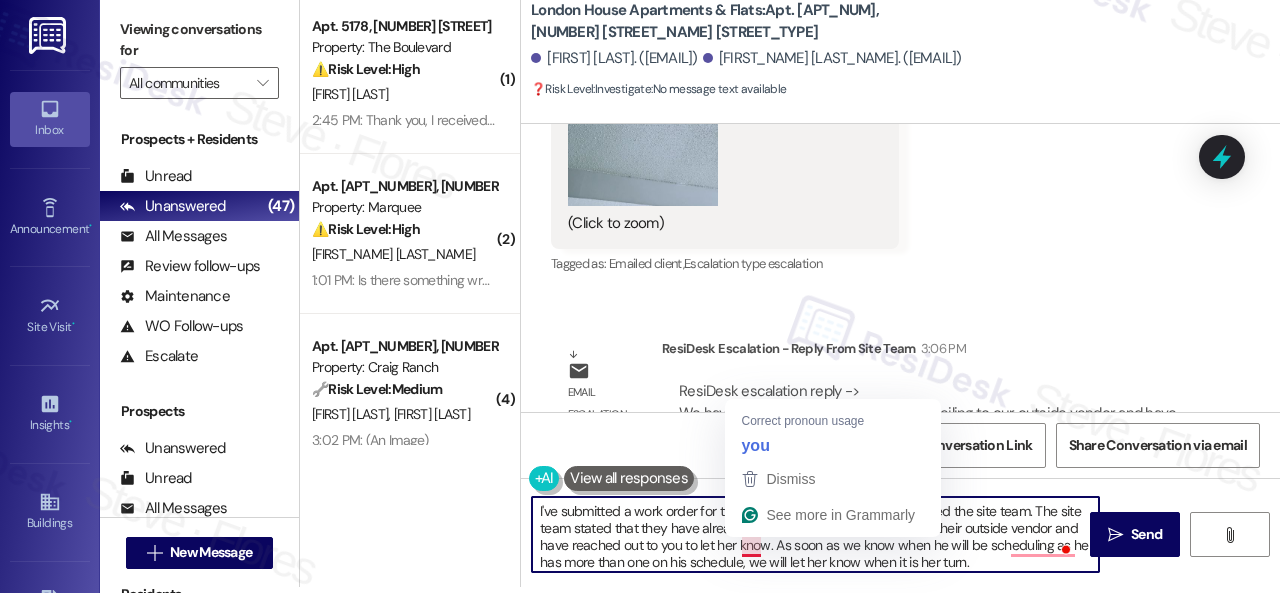 click on "I've submitted a work order for the AC issue on your behalf and notified the site team. The site team stated that they have already passed the hole in the ceiling to their outside vendor and have reached out to you to let her know. As soon as we know when he will be scheduling as he has more than one on his schedule, we will let her know when it is her turn." at bounding box center (815, 534) 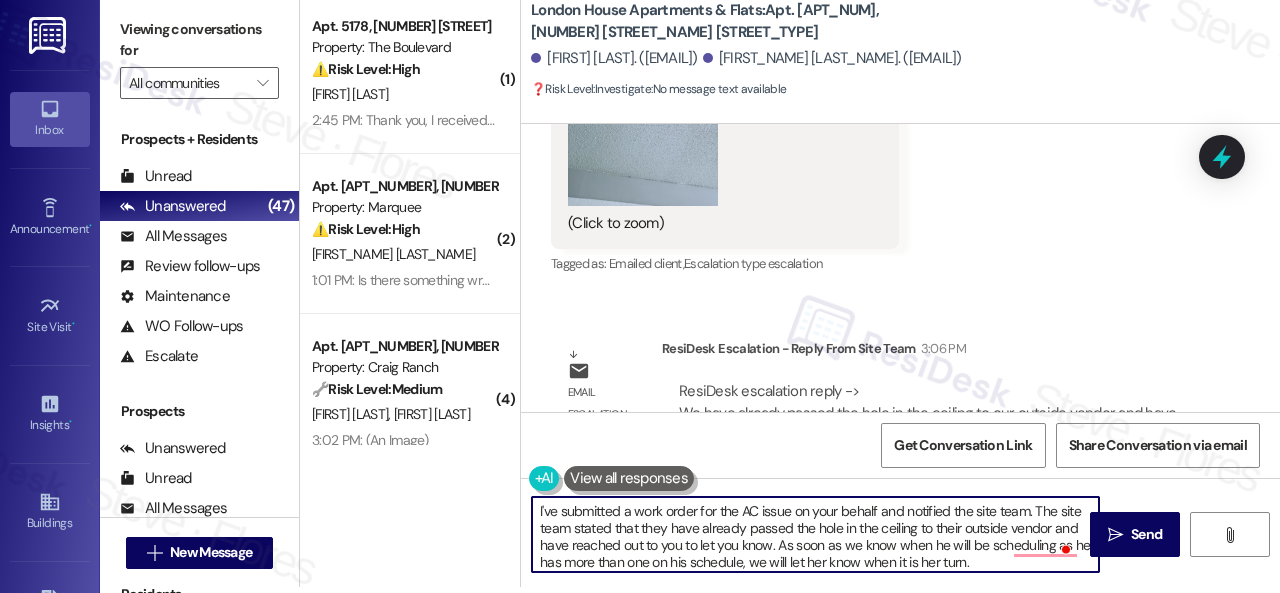 click on "I've submitted a work order for the AC issue on your behalf and notified the site team. The site team stated that they have already passed the hole in the ceiling to their outside vendor and have reached out to you to let you know. As soon as we know when he will be scheduling as he has more than one on his schedule, we will let her know when it is her turn." at bounding box center [815, 534] 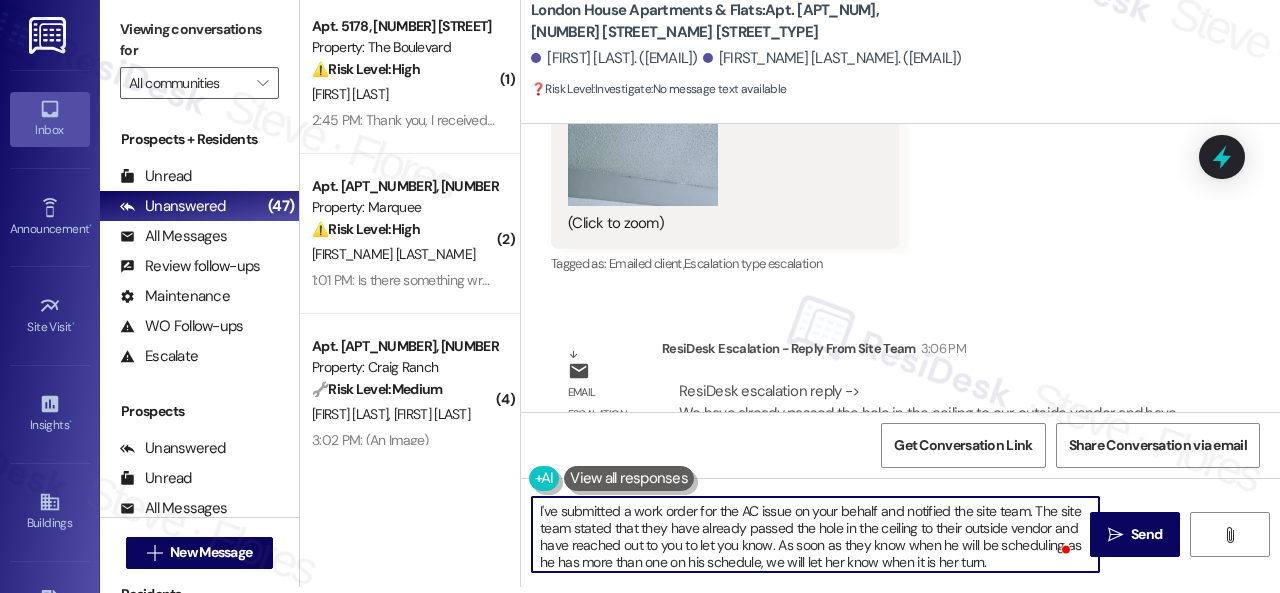 scroll, scrollTop: 4, scrollLeft: 0, axis: vertical 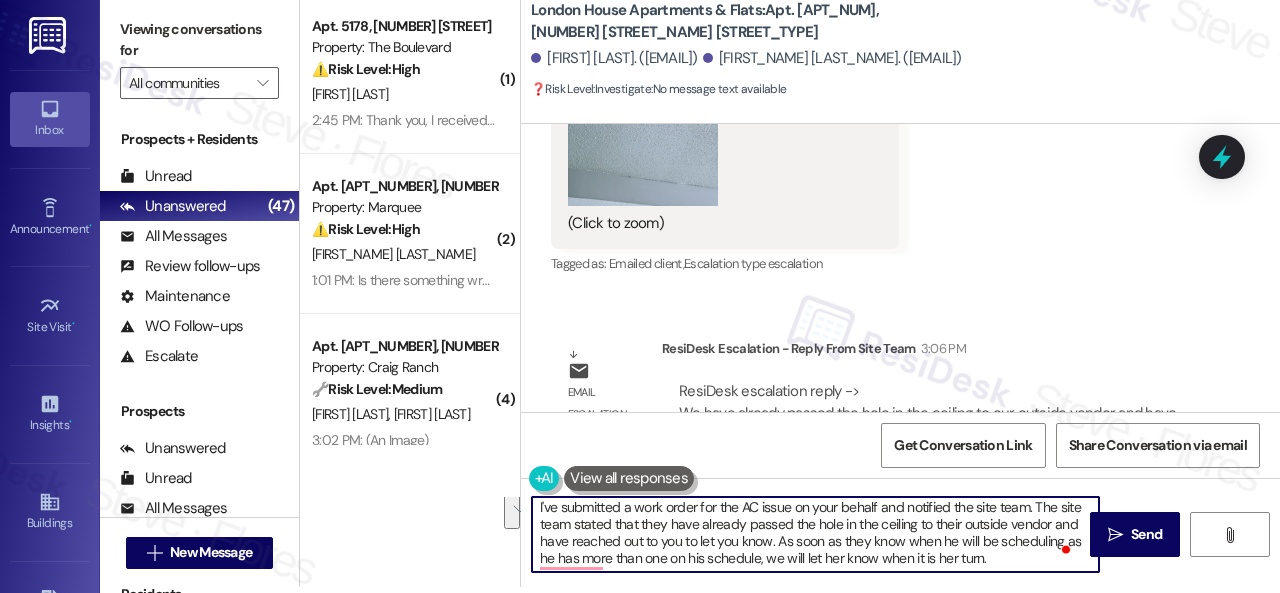 drag, startPoint x: 802, startPoint y: 543, endPoint x: 1147, endPoint y: 632, distance: 356.29483 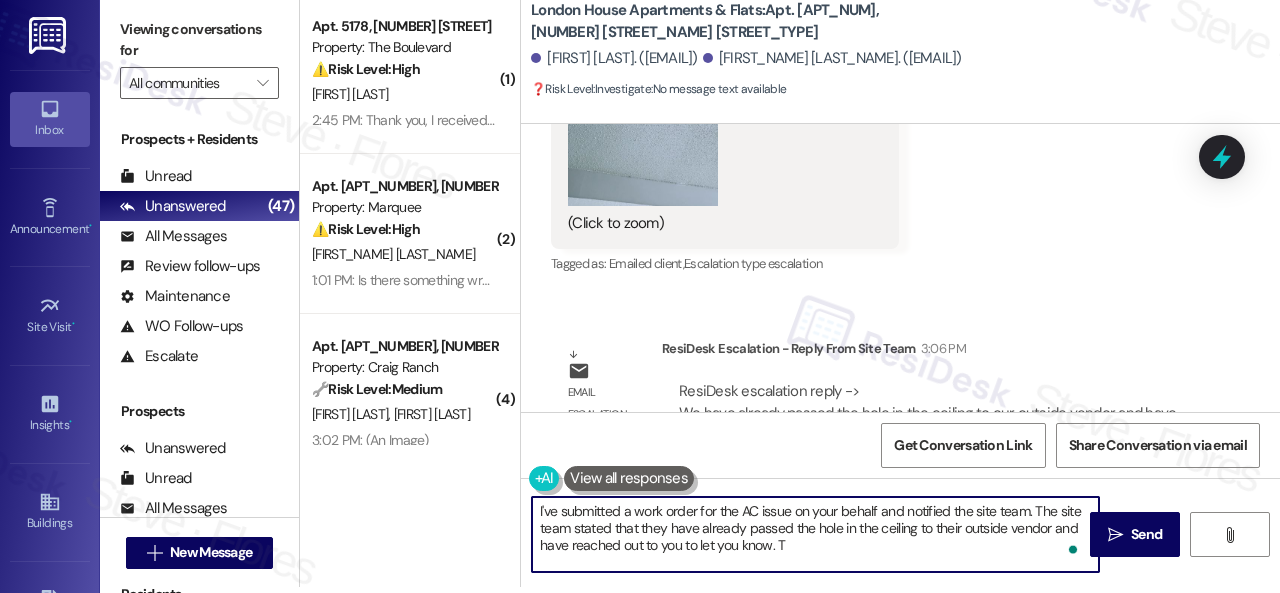 scroll, scrollTop: 0, scrollLeft: 0, axis: both 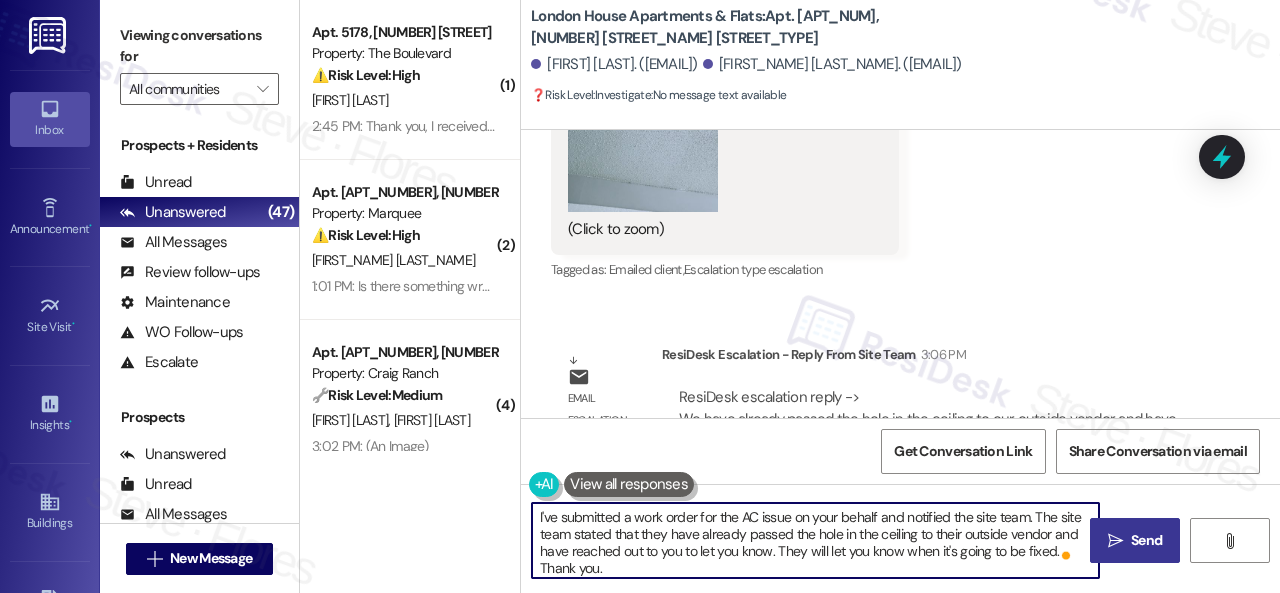 type on "I've submitted a work order for the AC issue on your behalf and notified the site team. The site team stated that they have already passed the hole in the ceiling to their outside vendor and have reached out to you to let you know. They will let you know when it's going to be fixed. Thank you." 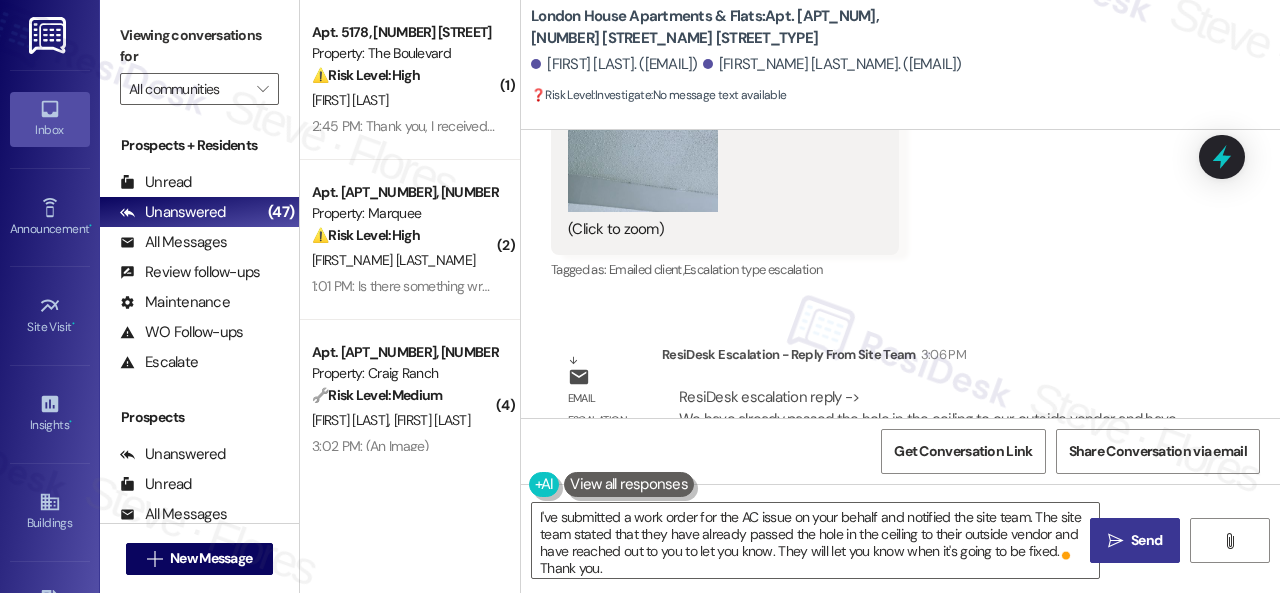 click on "" at bounding box center (1115, 541) 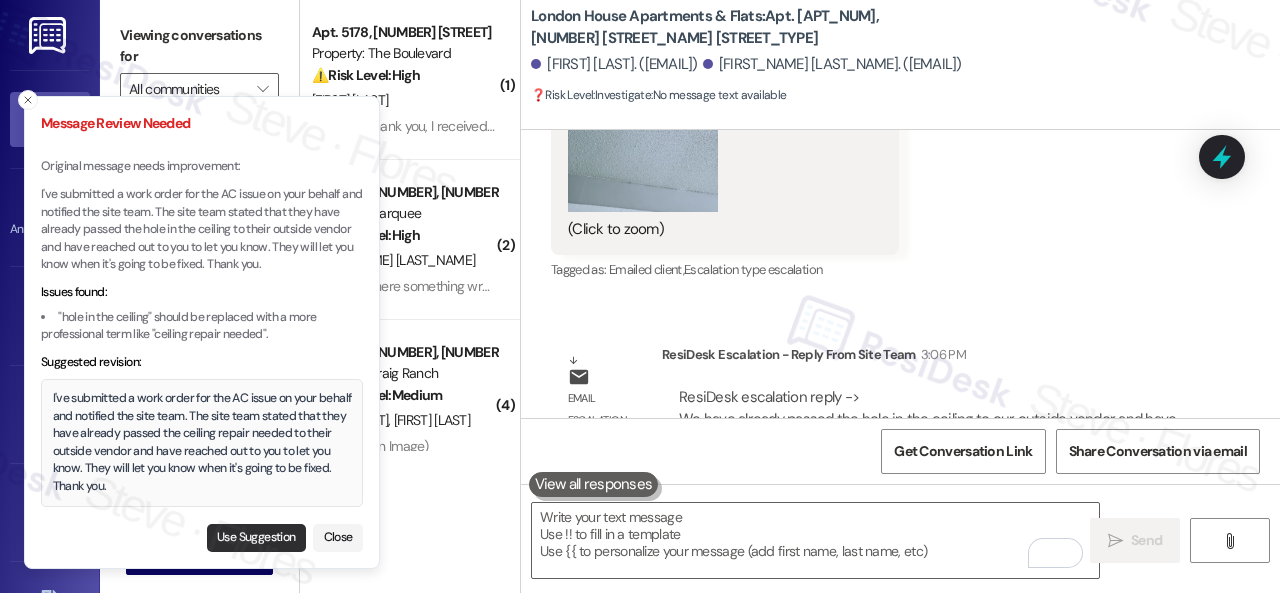 click on "Use Suggestion" at bounding box center [256, 538] 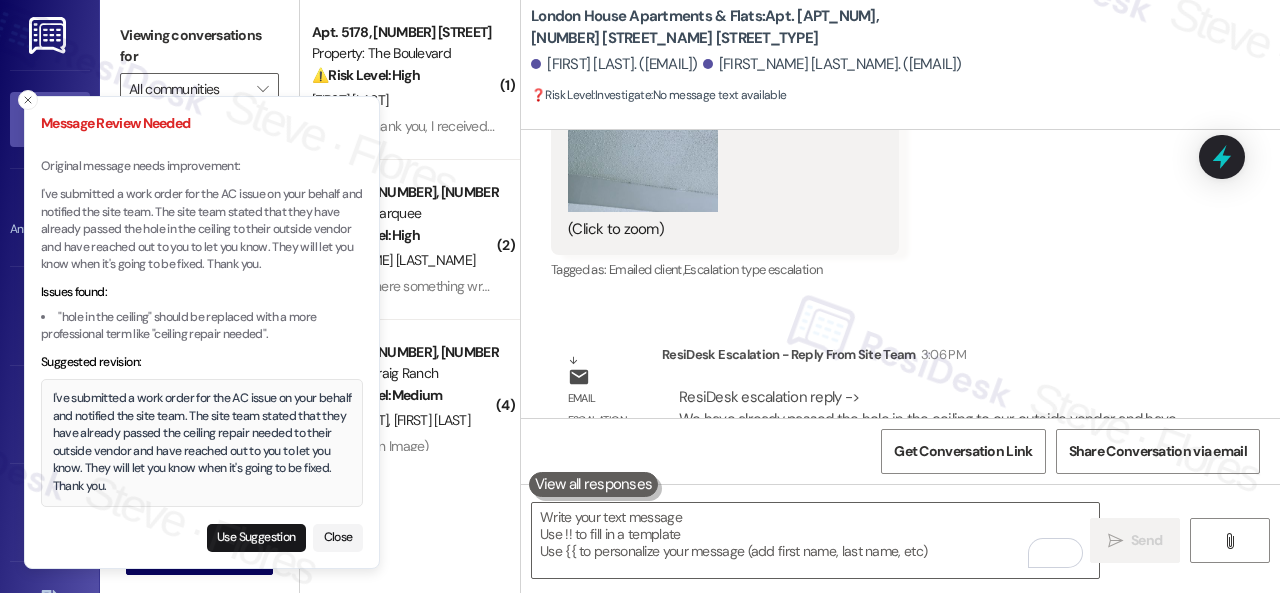 type on "I've submitted a work order for the AC issue on your behalf and notified the site team. The site team stated that they have already passed the ceiling repair needed to their outside vendor and have reached out to you to let you know. They will let you know when it's going to be fixed. Thank you." 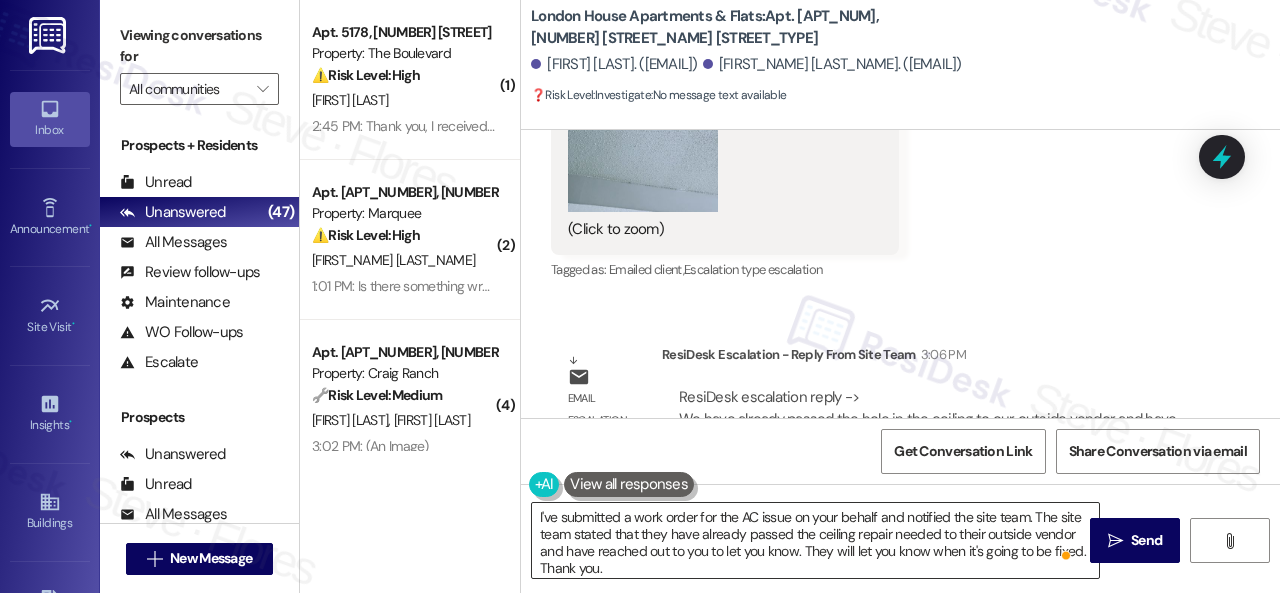 scroll, scrollTop: 4, scrollLeft: 0, axis: vertical 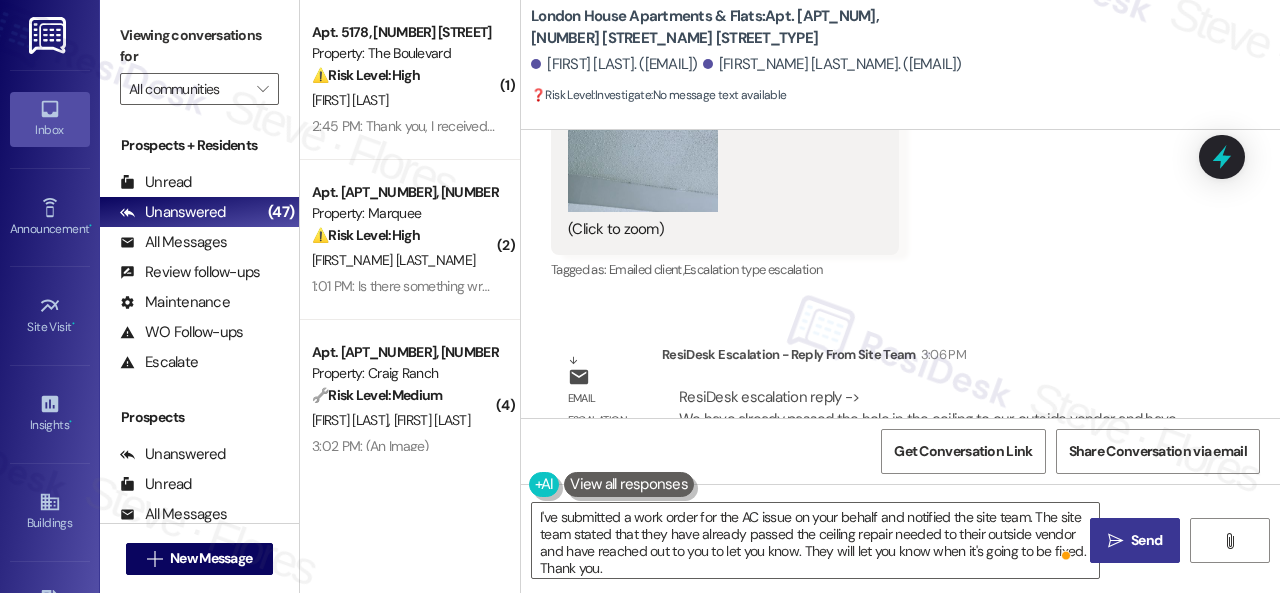 click on "" at bounding box center [1115, 541] 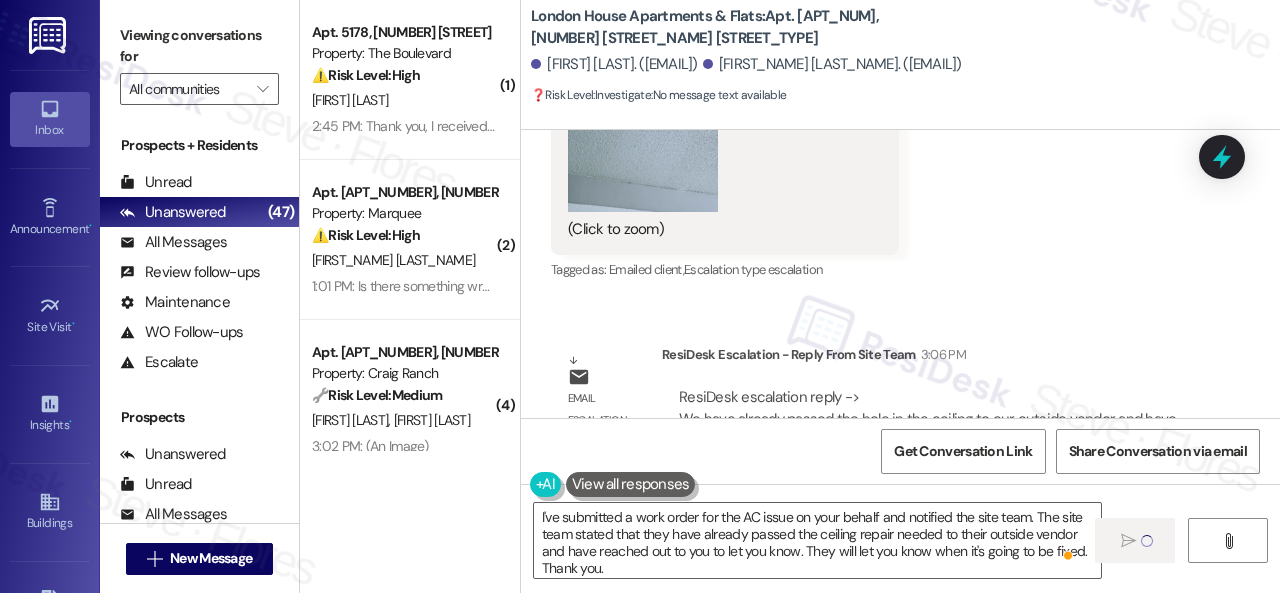 type 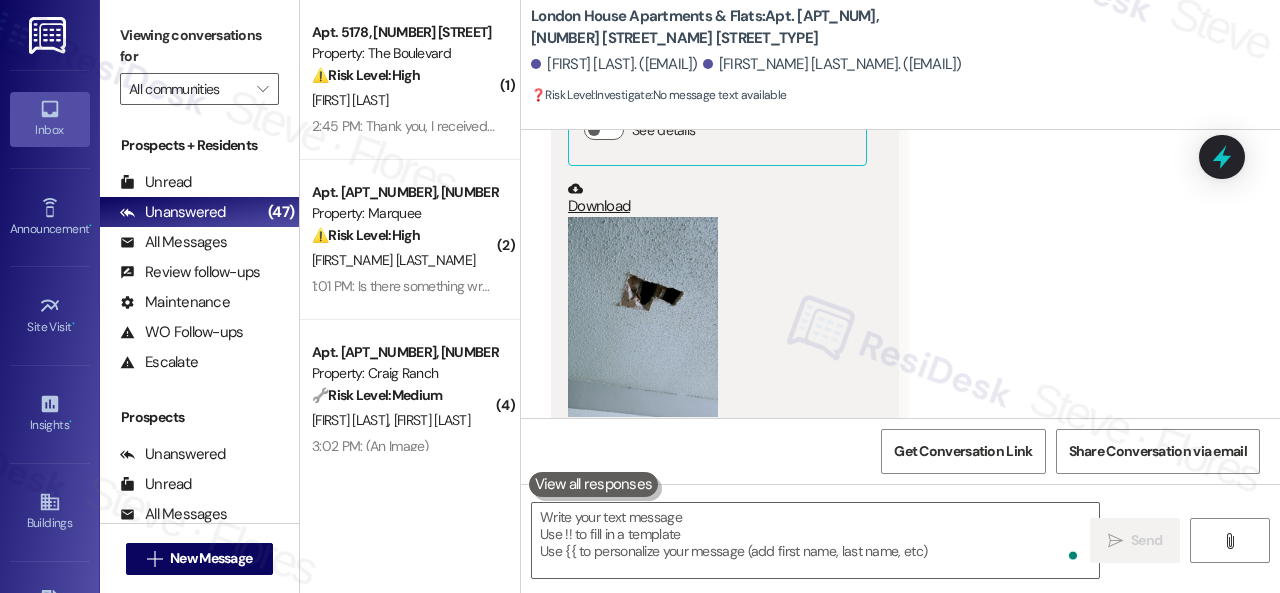scroll, scrollTop: 6380, scrollLeft: 0, axis: vertical 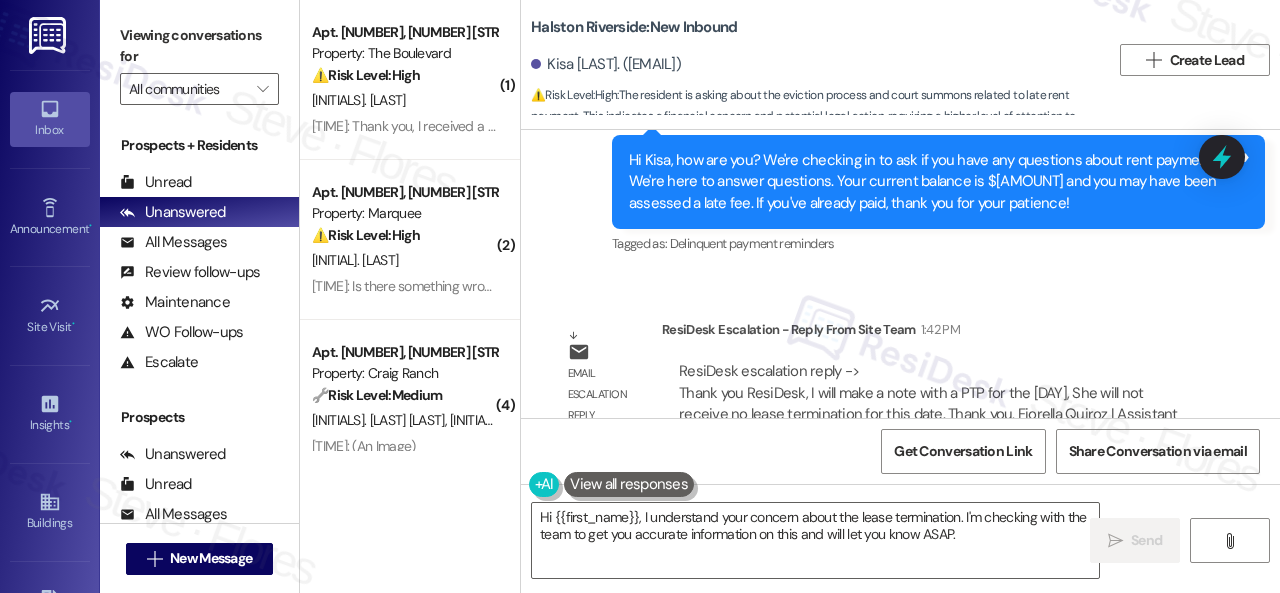 click on "Viewing the Unanswered inbox Viewing the All Messages inbox Viewing the Unread inbox Inbox   Go to Inbox Announcement   • Send A Text Announcement Site Visit   • Go to Site Visit Insights   • Go to Insights Buildings   Go to Buildings Leads   Go to Leads Templates   • Go to Templates Account   Go to Account Support   Go to Support Viewing conversations for All communities  Prospects + Residents Unread (0) Unread: Any message you haven't read yet will show up here Unanswered (0) Unanswered: ResiDesk identifies open questions and unanswered conversations so you can respond to them. All Messages (undefined) All Messages: This is your inbox. All of your tenant messages will show up here. Review follow-ups (undefined) Review follow-ups: ResiDesk identifies open review candidates and conversations so you can respond to them. Maintenance (undefined) Maintenance: ResiDesk identifies conversations around maintenance or work orders from the last 14 days so you can respond to them. WO Follow-ups (undefined) ("" at bounding box center (640, 296) 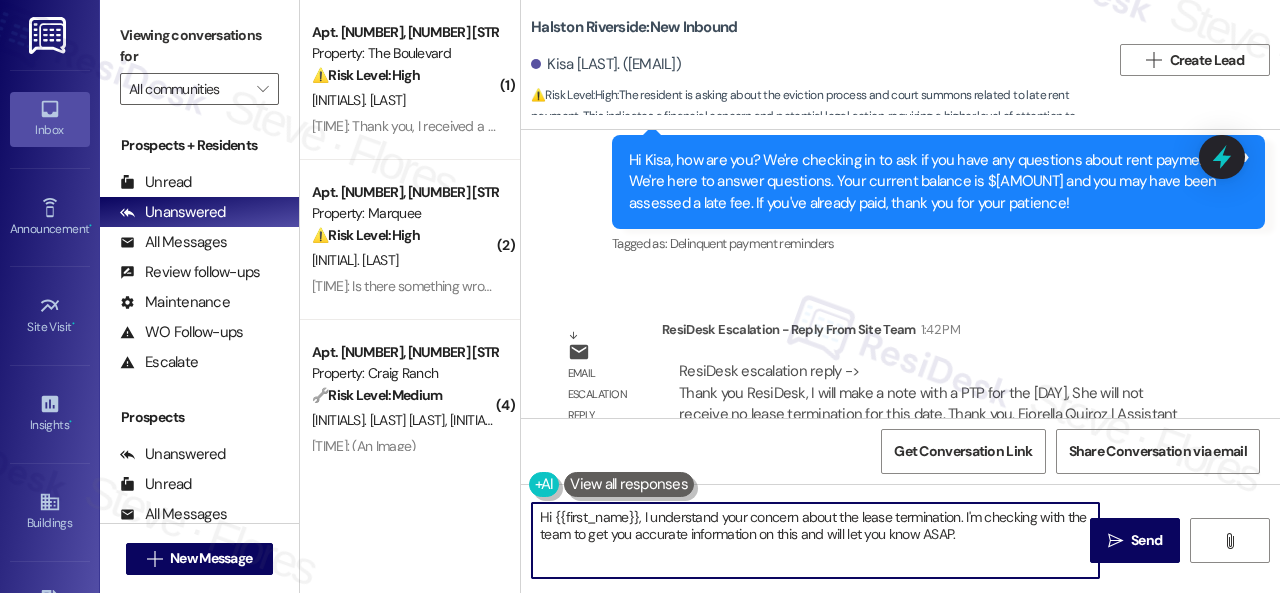 paste on "ey, I have an update on your concern.
The site team stated that they will make a note with a PTP for the 10th. You will not receive an eviction process for this date.
Let me know if you need anything else. Thank you!" 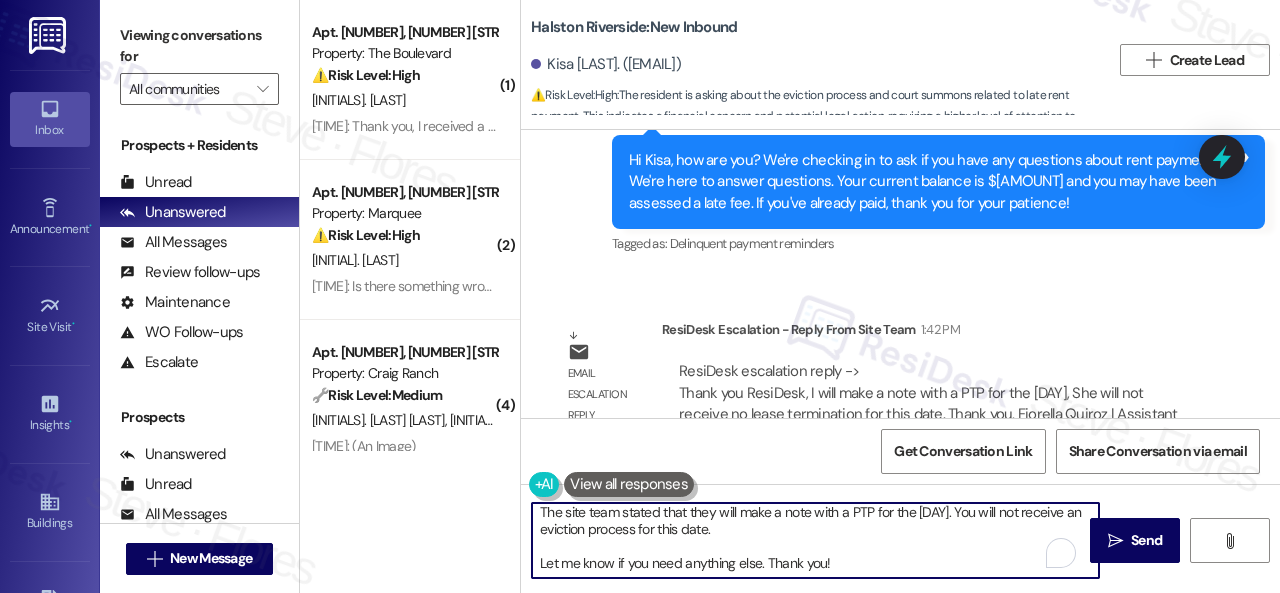 scroll, scrollTop: 0, scrollLeft: 0, axis: both 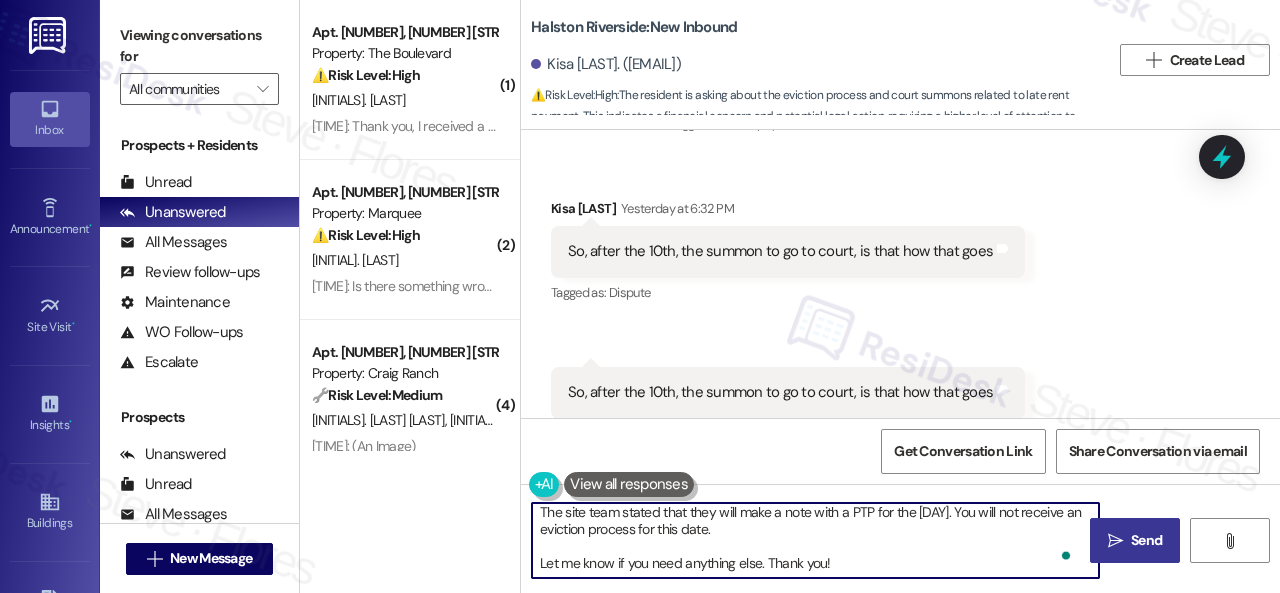 type on "Hey, I have an update on your concern.
The site team stated that they will make a note with a PTP for the 10th. You will not receive an eviction process for this date.
Let me know if you need anything else. Thank you!" 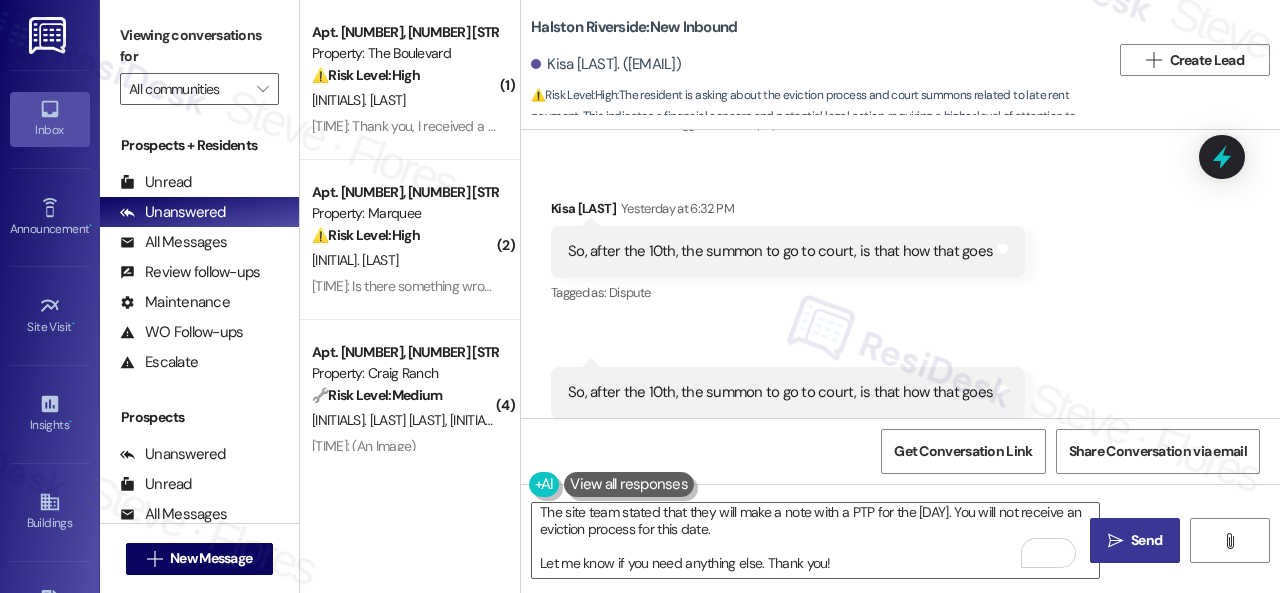 click on " Send" at bounding box center (1135, 540) 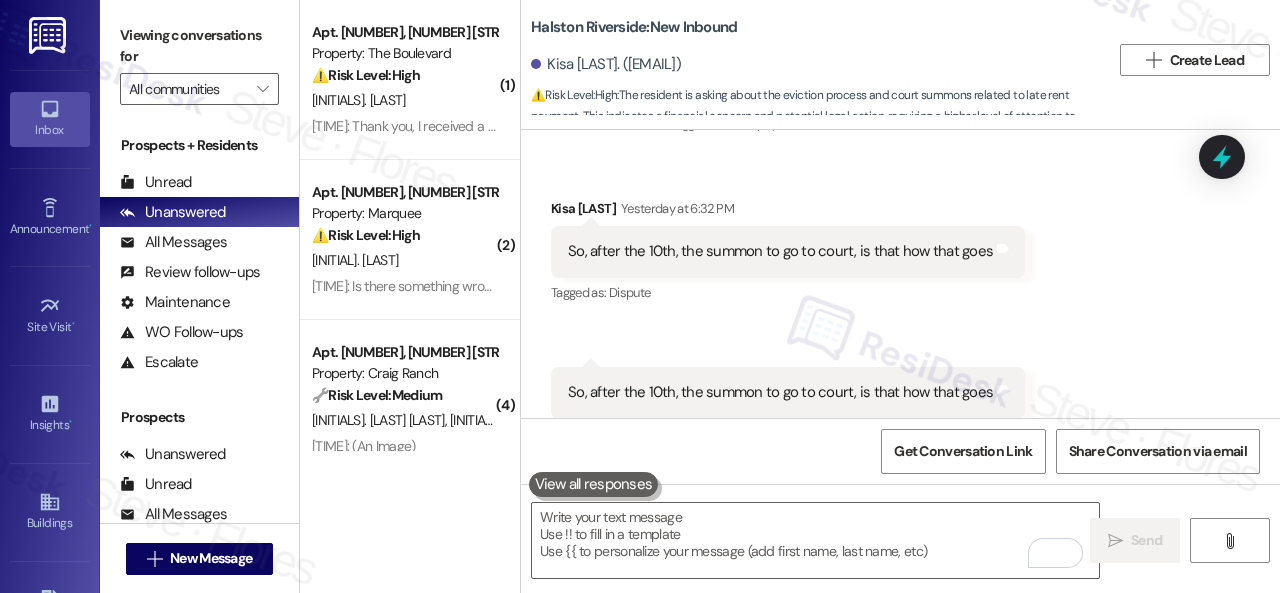 scroll, scrollTop: 27124, scrollLeft: 0, axis: vertical 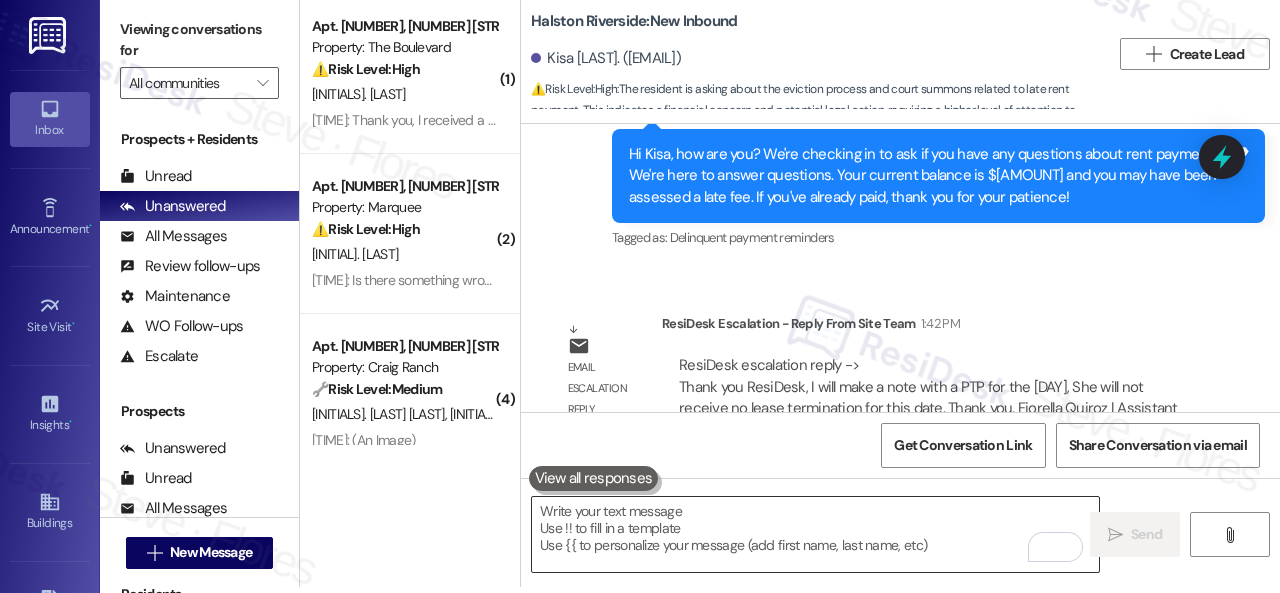 click at bounding box center [815, 534] 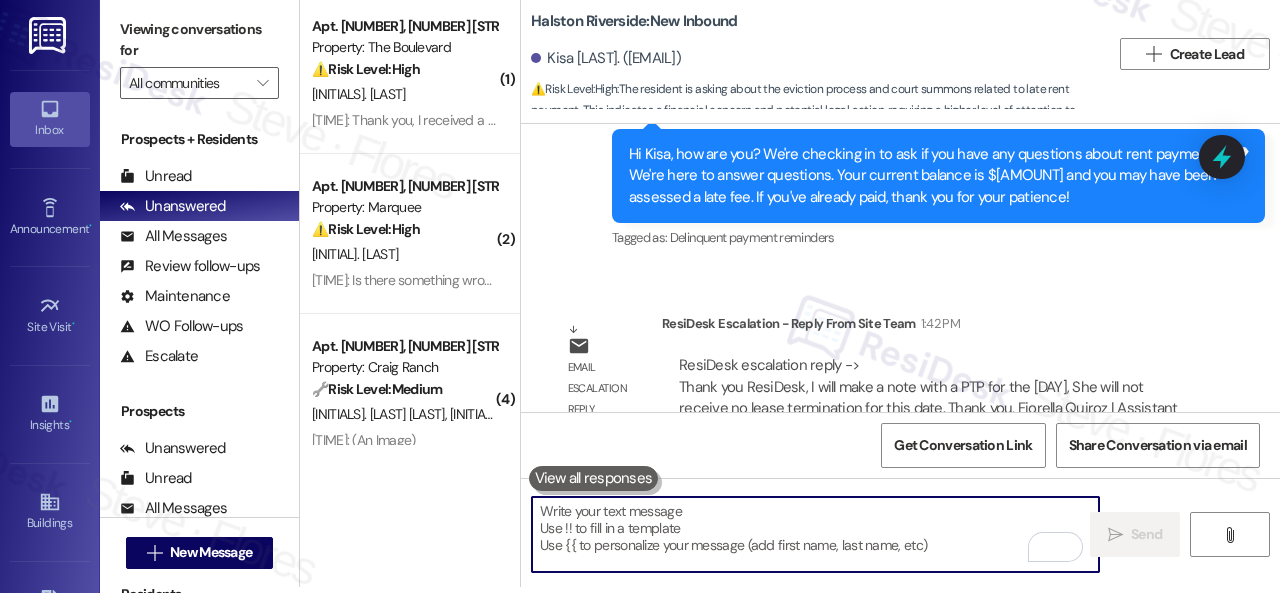 paste on "Hey, I have an update on your concern.
The site team stated that they will make a note with a PTP for the 10th. You will not receive an eviction process for this date.
Let me know if you need anything else. Thank you!" 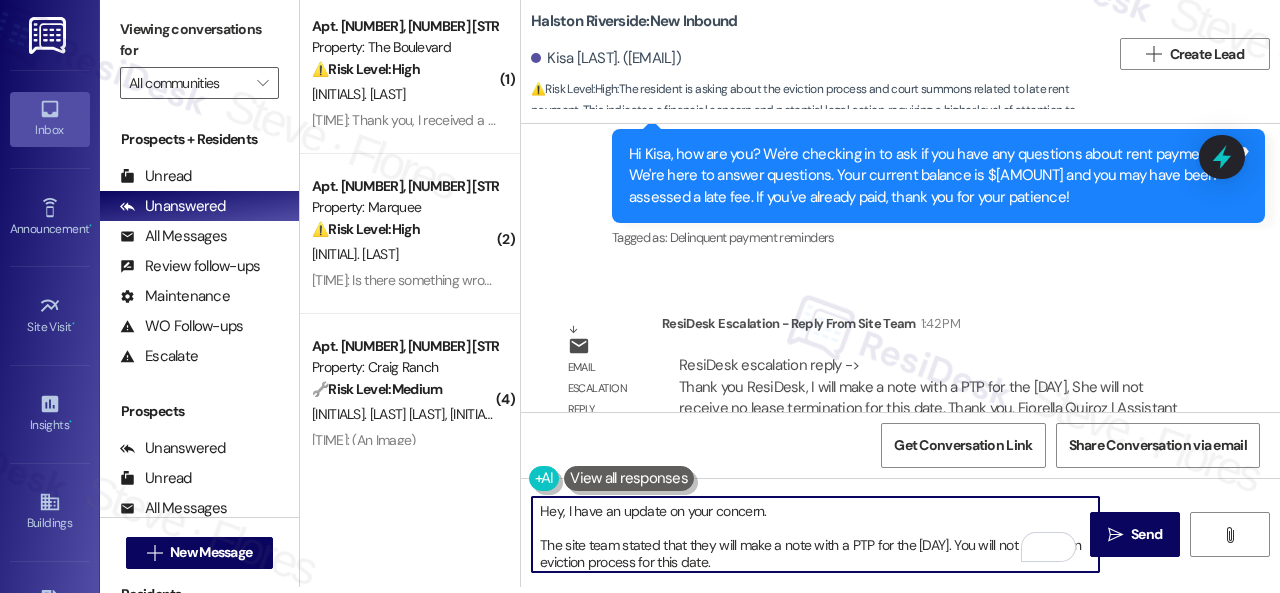 scroll, scrollTop: 50, scrollLeft: 0, axis: vertical 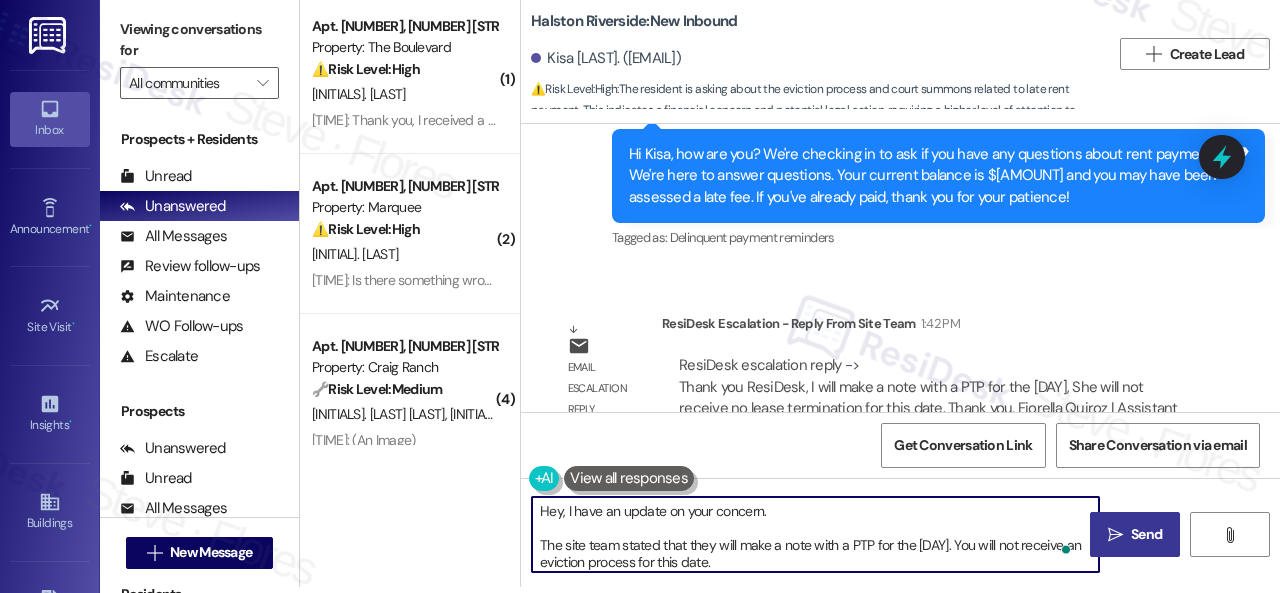 type on "Hey, I have an update on your concern.
The site team stated that they will make a note with a PTP for the 10th. You will not receive an eviction process for this date.
Let me know if you need anything else. Thank you!" 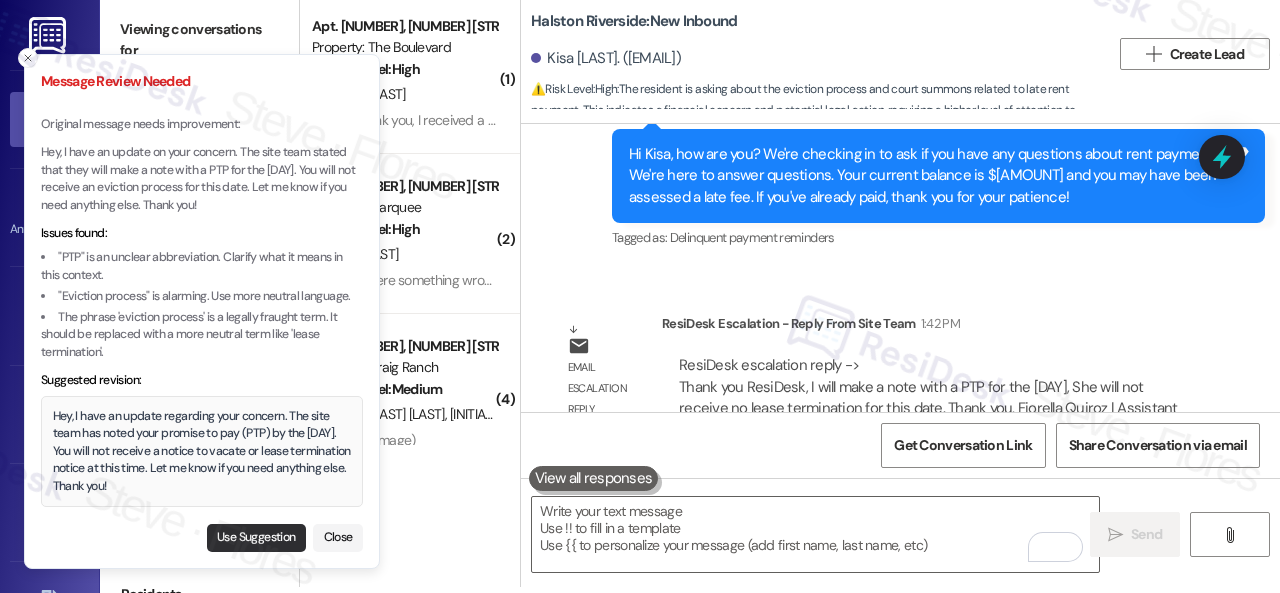 click on "Use Suggestion" at bounding box center (256, 538) 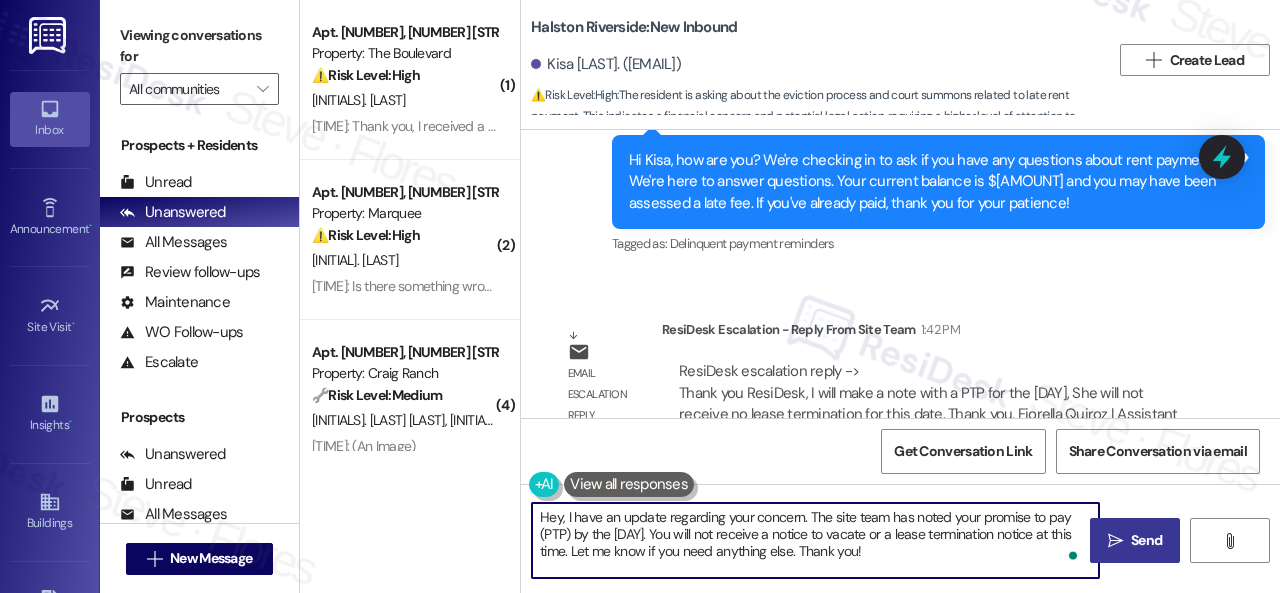 type on "Hey, I have an update regarding your concern. The site team has noted your promise to pay (PTP) by the 10th. You will not receive a notice to vacate or a lease termination notice at this time. Let me know if you need anything else. Thank you!" 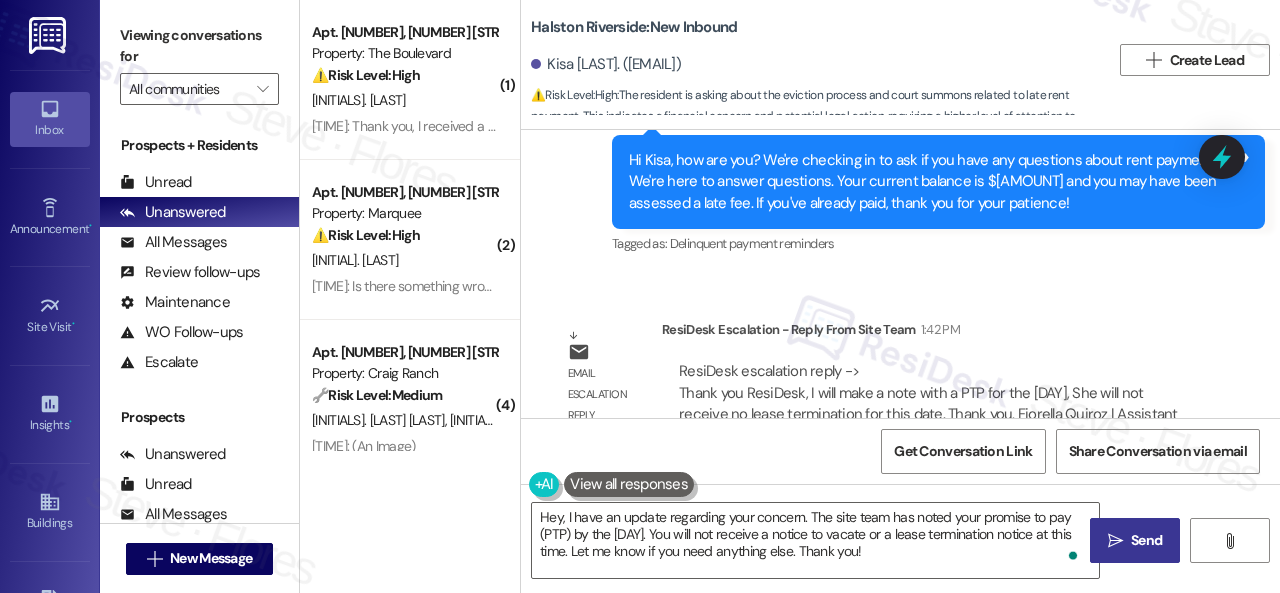 click on "Send" at bounding box center [1146, 540] 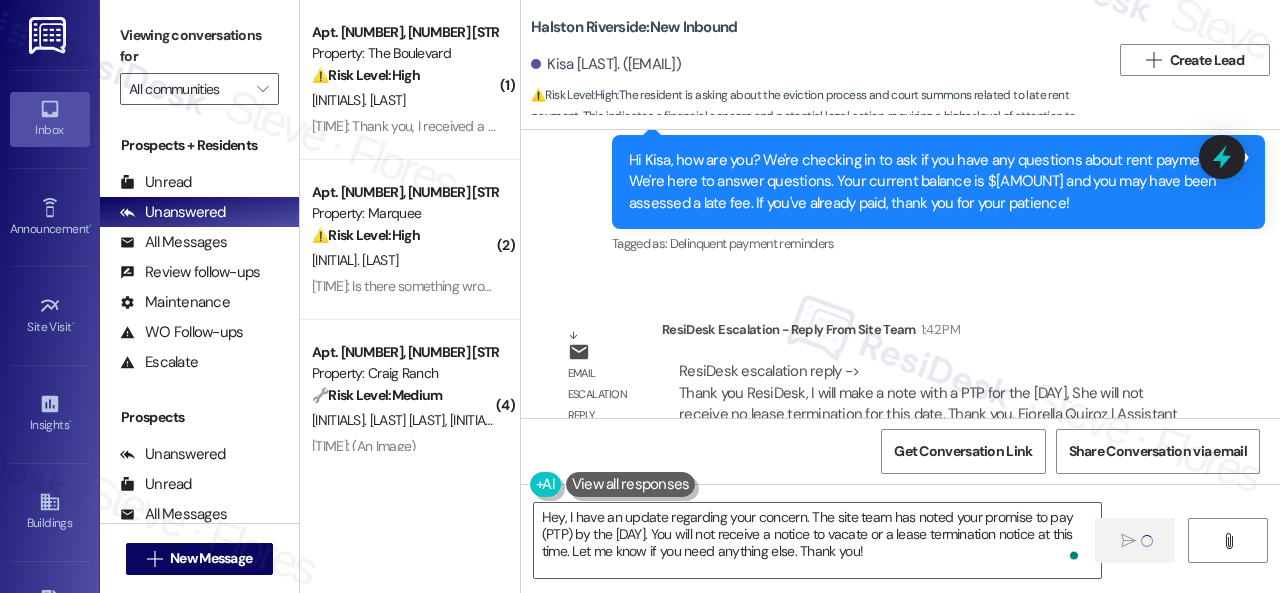 type 